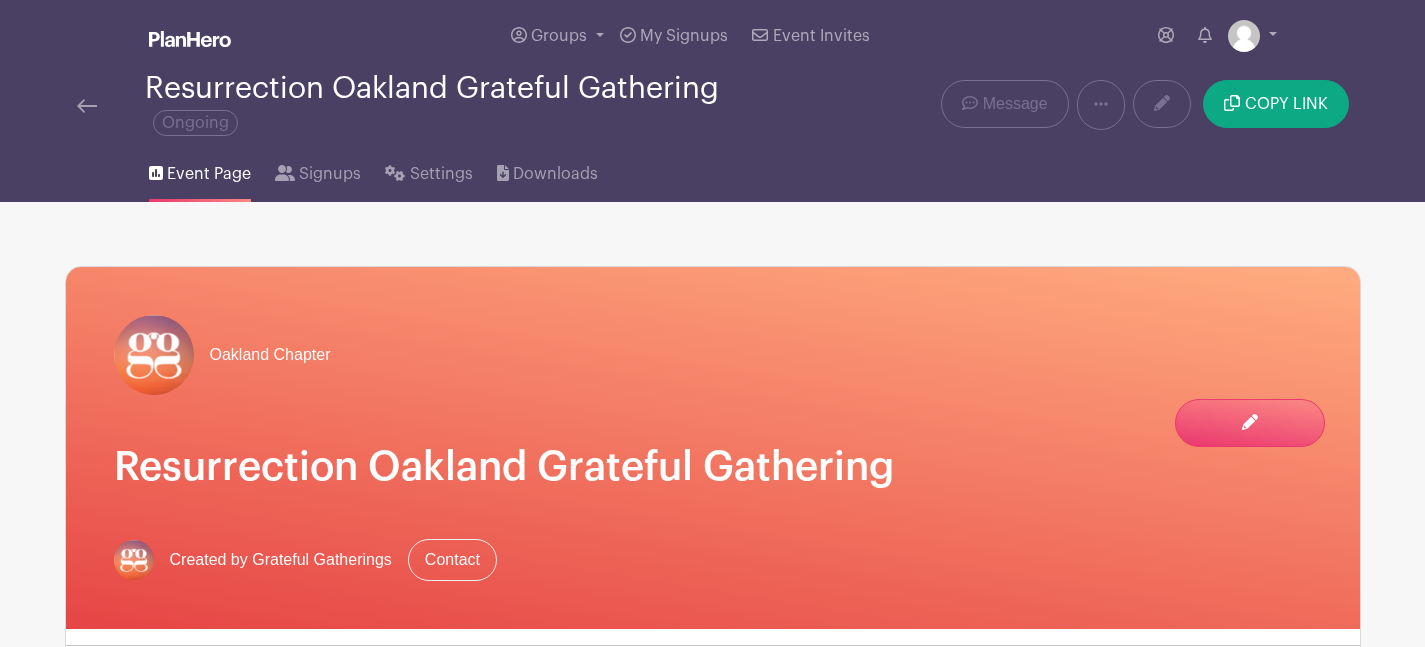 scroll, scrollTop: 0, scrollLeft: 0, axis: both 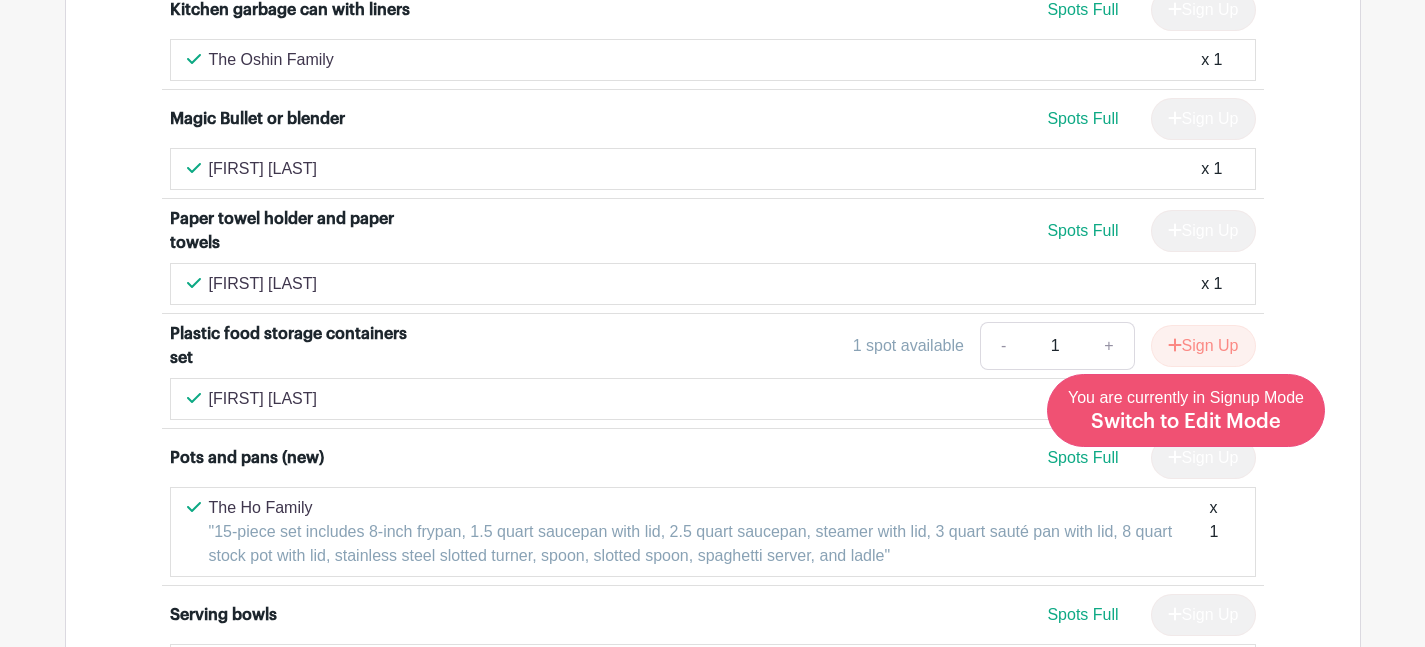 click on "You are currently in Signup Mode
Switch to Edit Mode" at bounding box center (1186, 410) 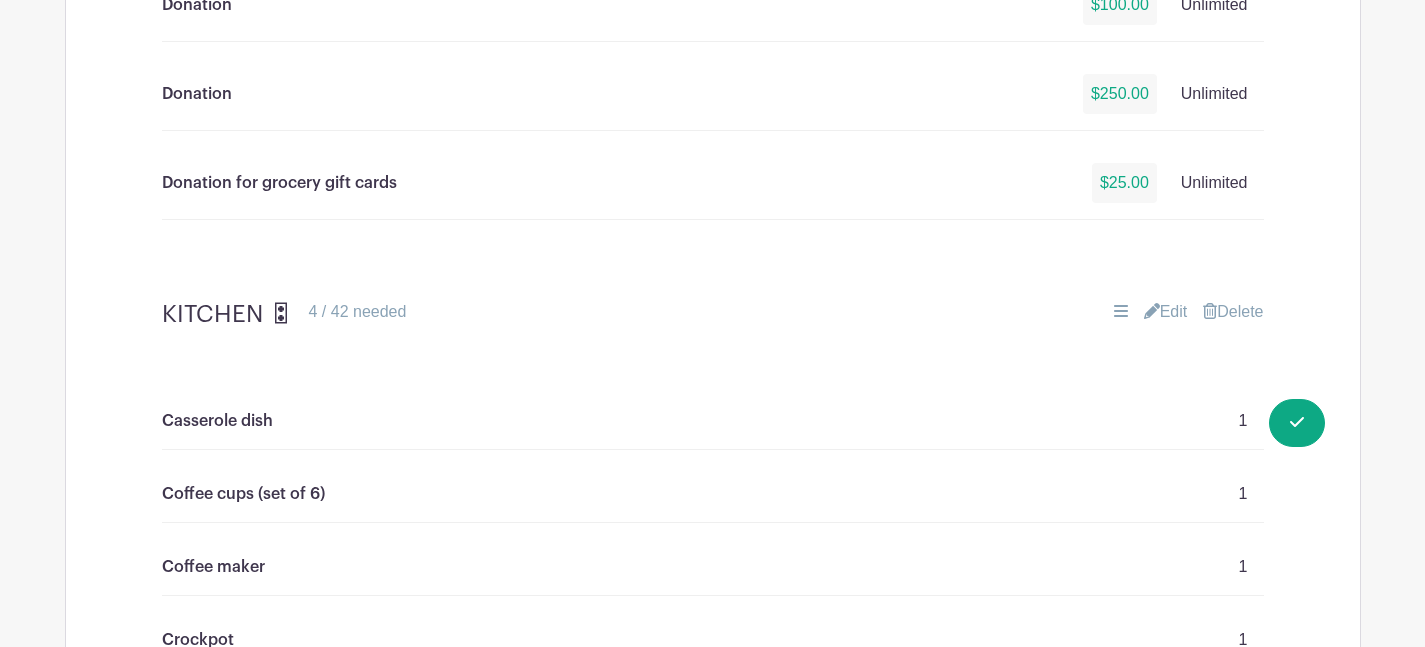 scroll, scrollTop: 1792, scrollLeft: 0, axis: vertical 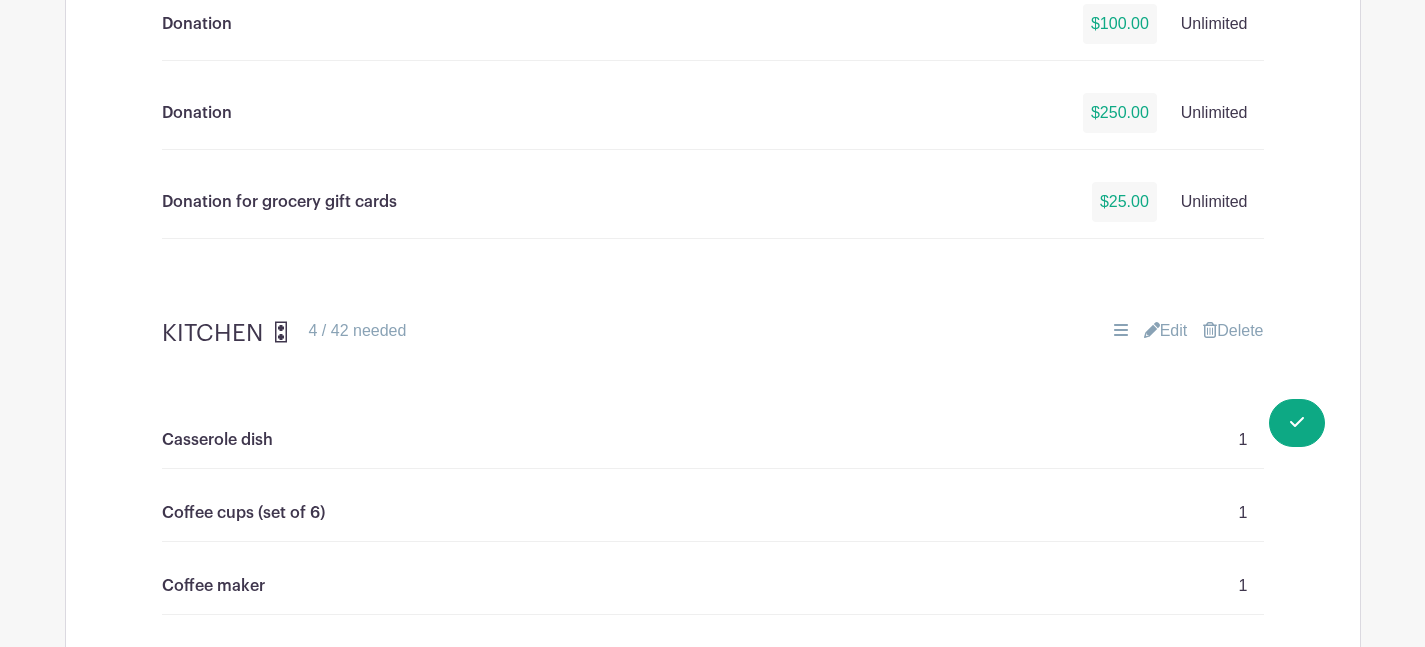 click on "Edit" at bounding box center (1166, 331) 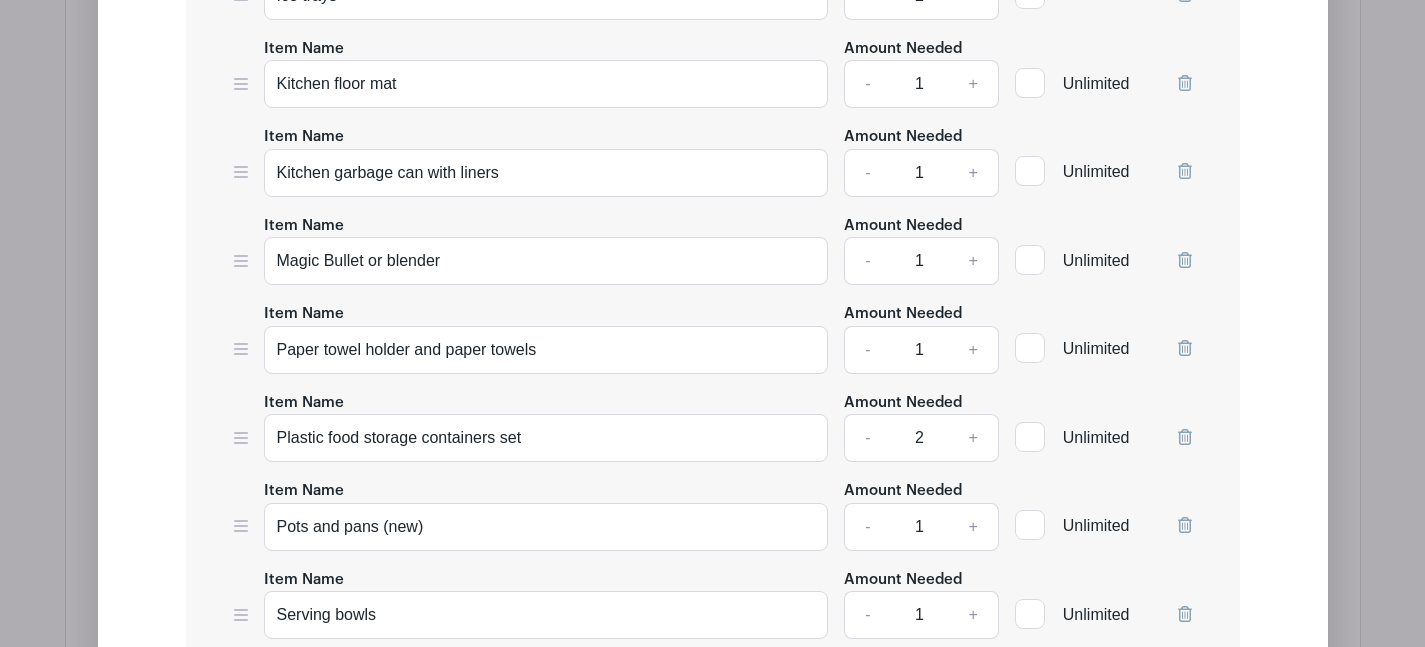 scroll, scrollTop: 3703, scrollLeft: 0, axis: vertical 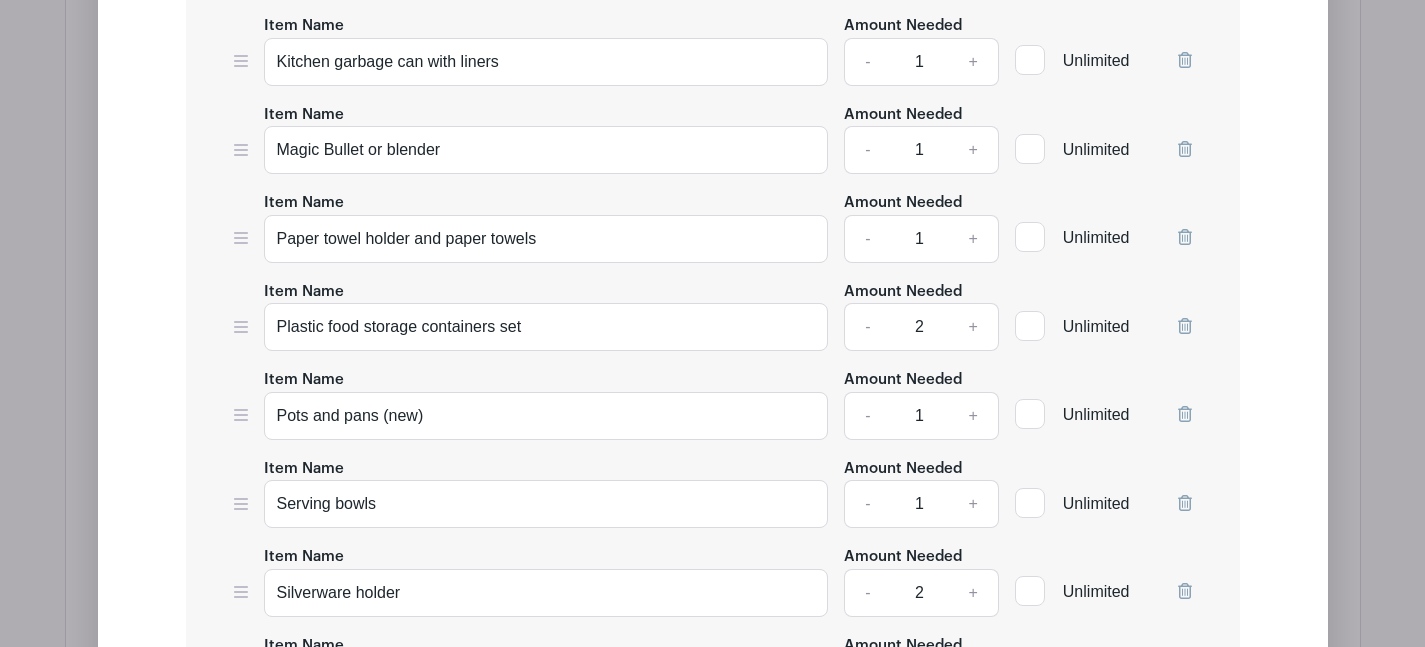 click on "-" at bounding box center [867, 327] 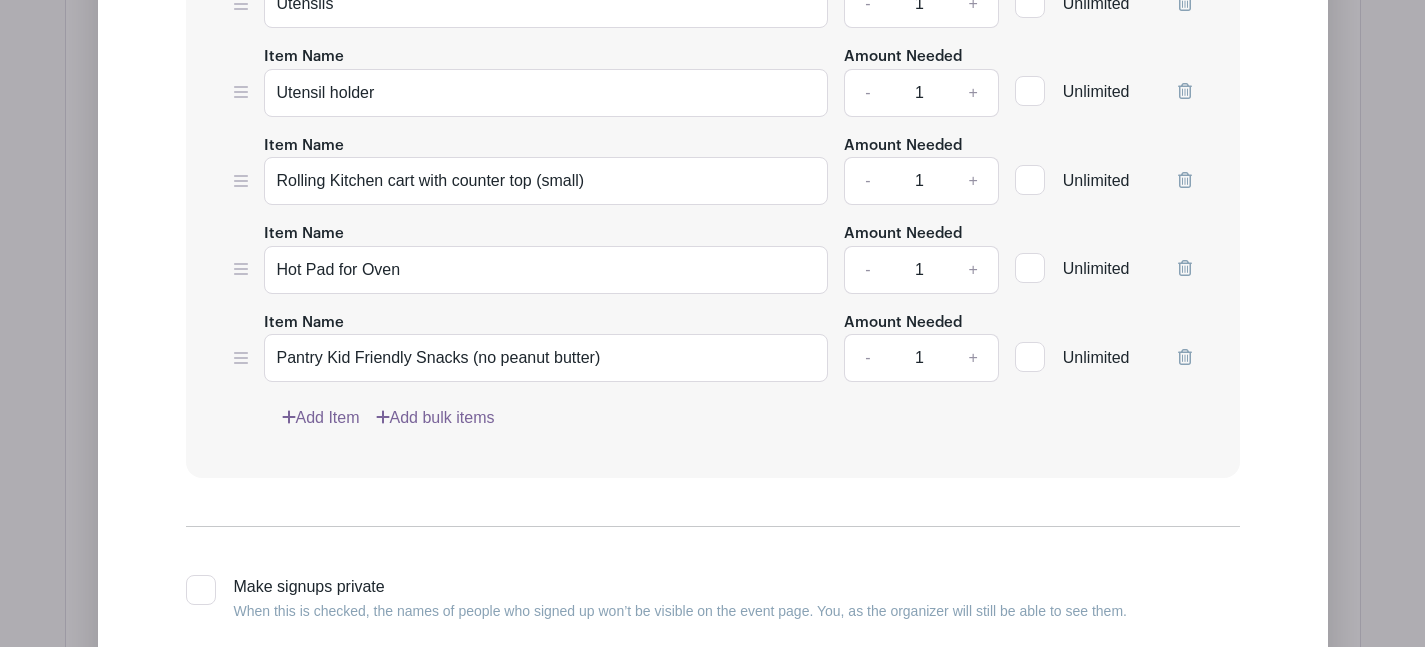 scroll, scrollTop: 4740, scrollLeft: 0, axis: vertical 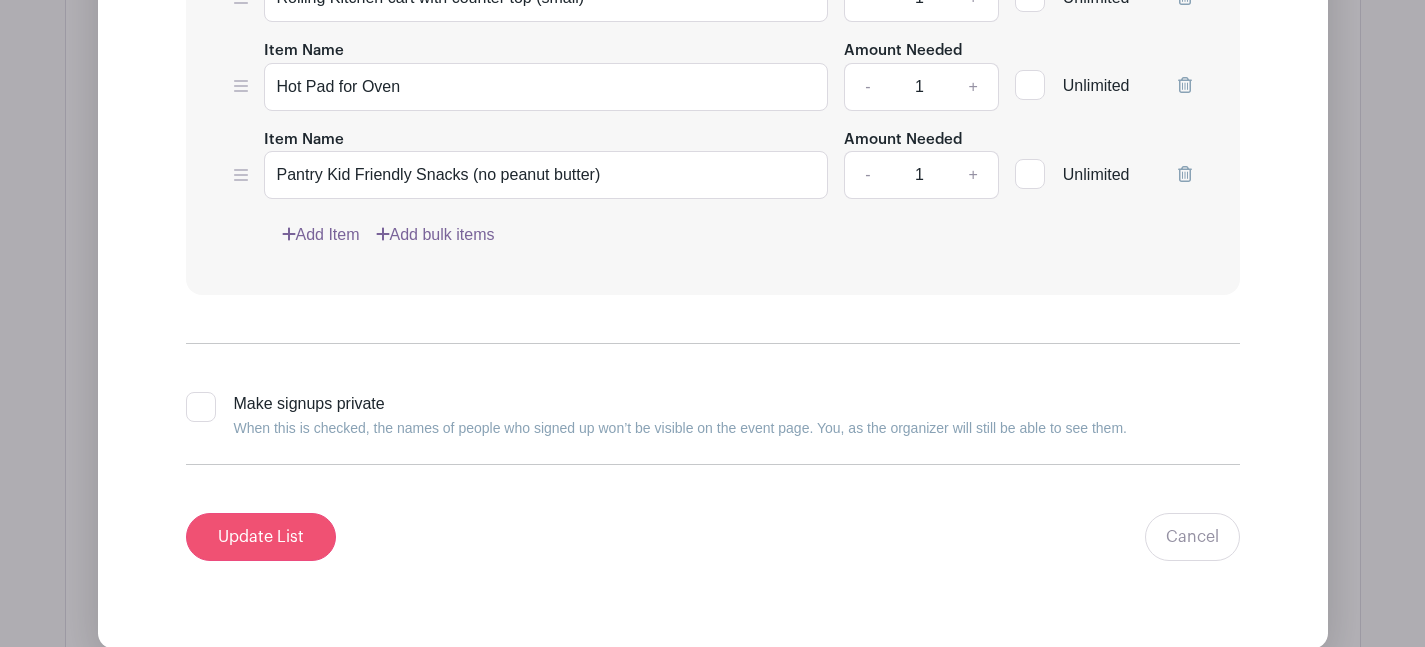 click on "Update List" at bounding box center [261, 537] 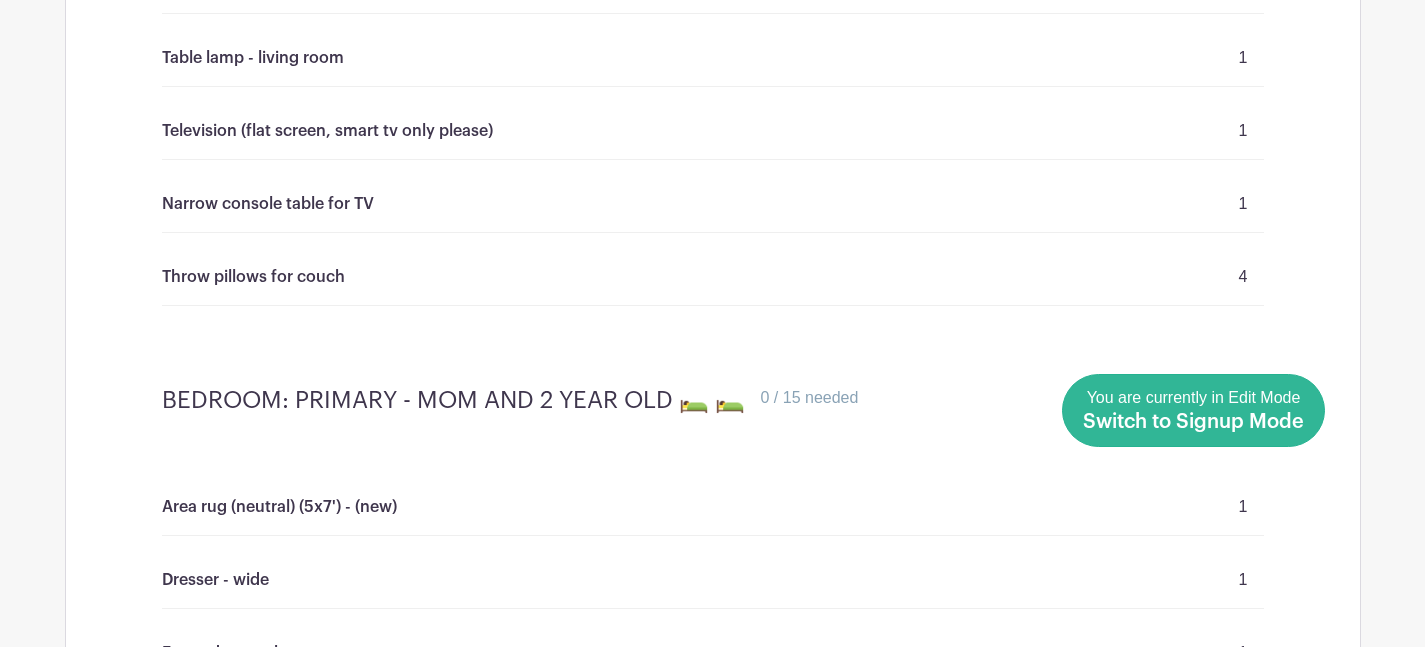 click on "Switch to Signup Mode" at bounding box center [1193, 422] 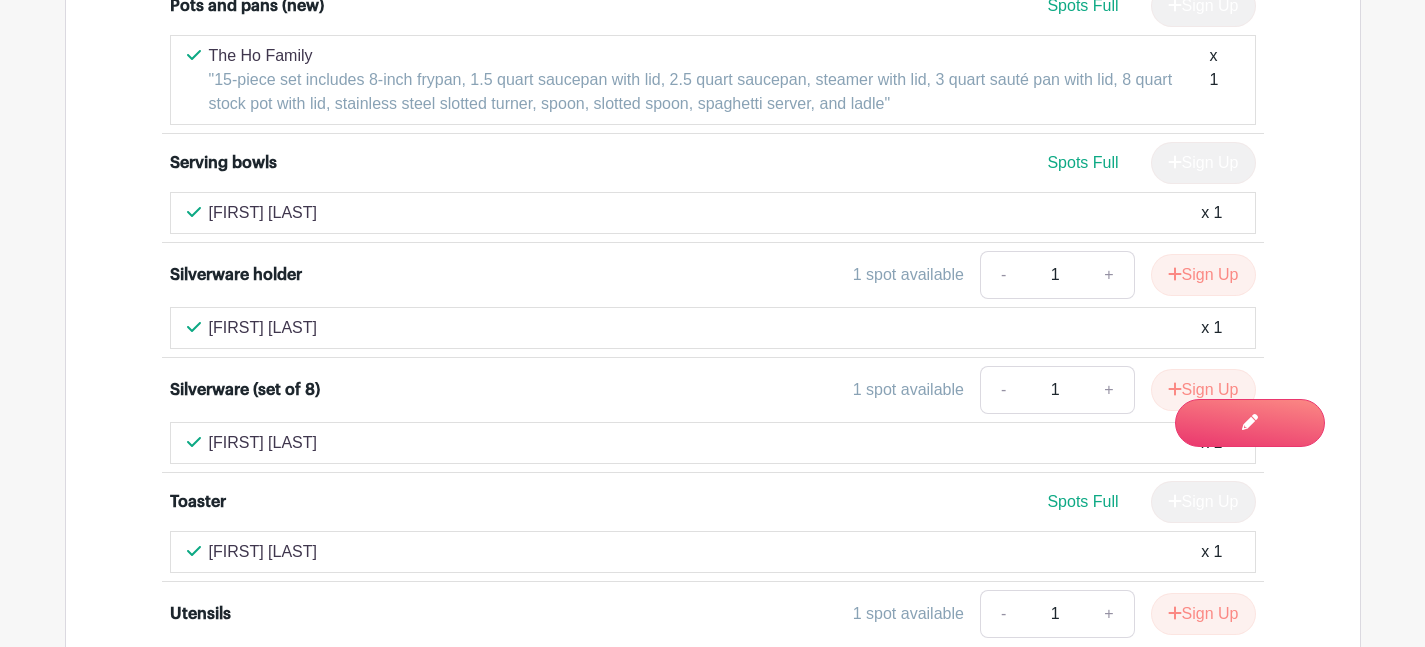 scroll, scrollTop: 5151, scrollLeft: 0, axis: vertical 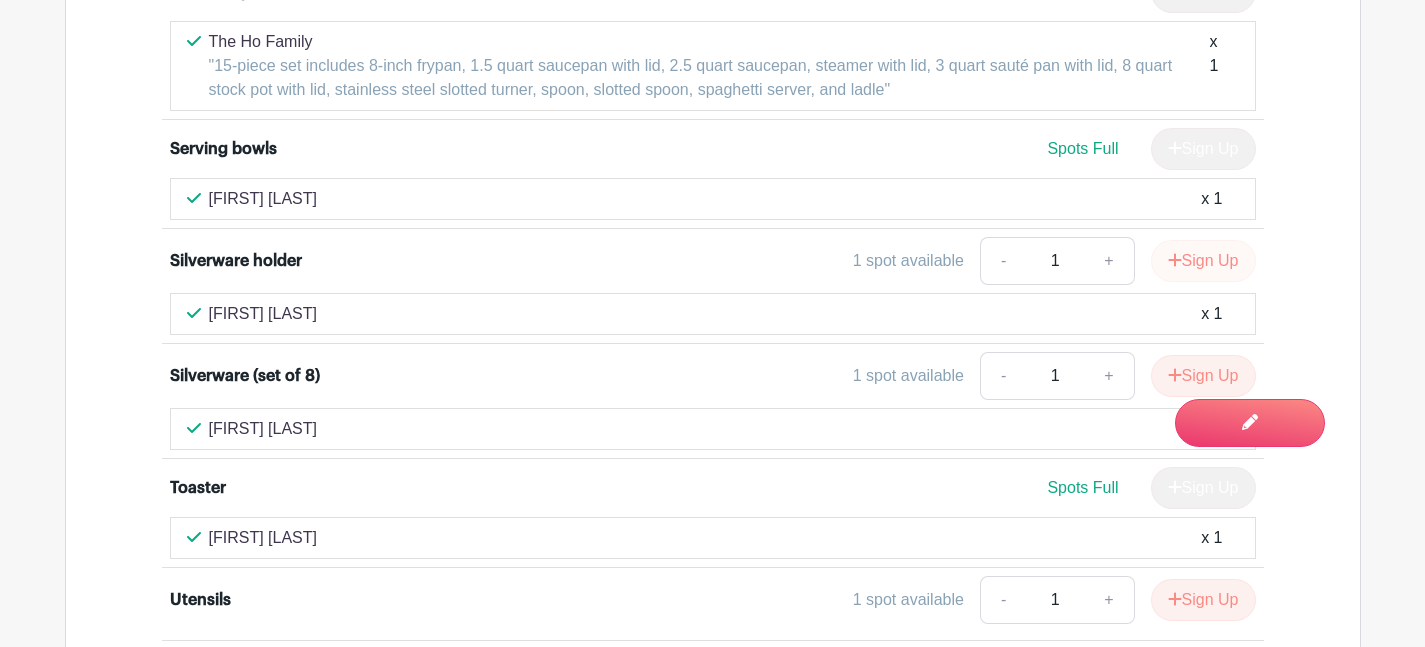 click on "Sign Up" at bounding box center (1203, 261) 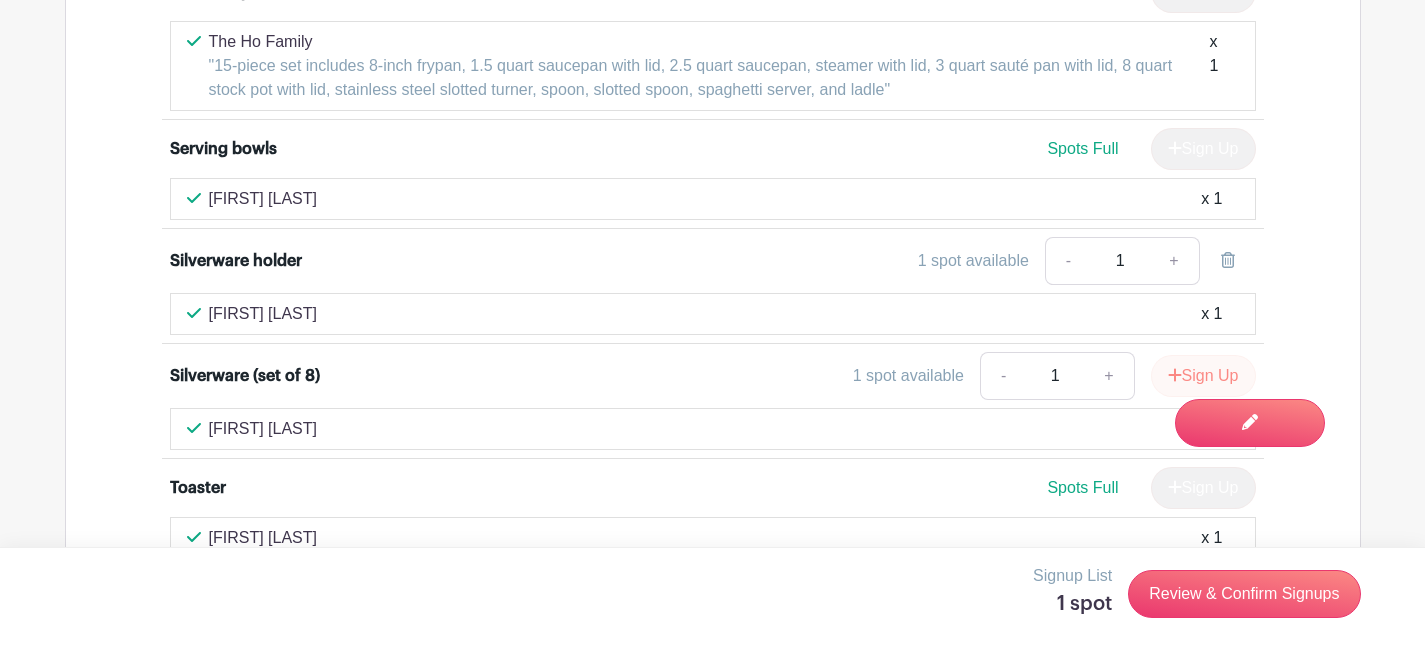 click on "Sign Up" at bounding box center (1203, 376) 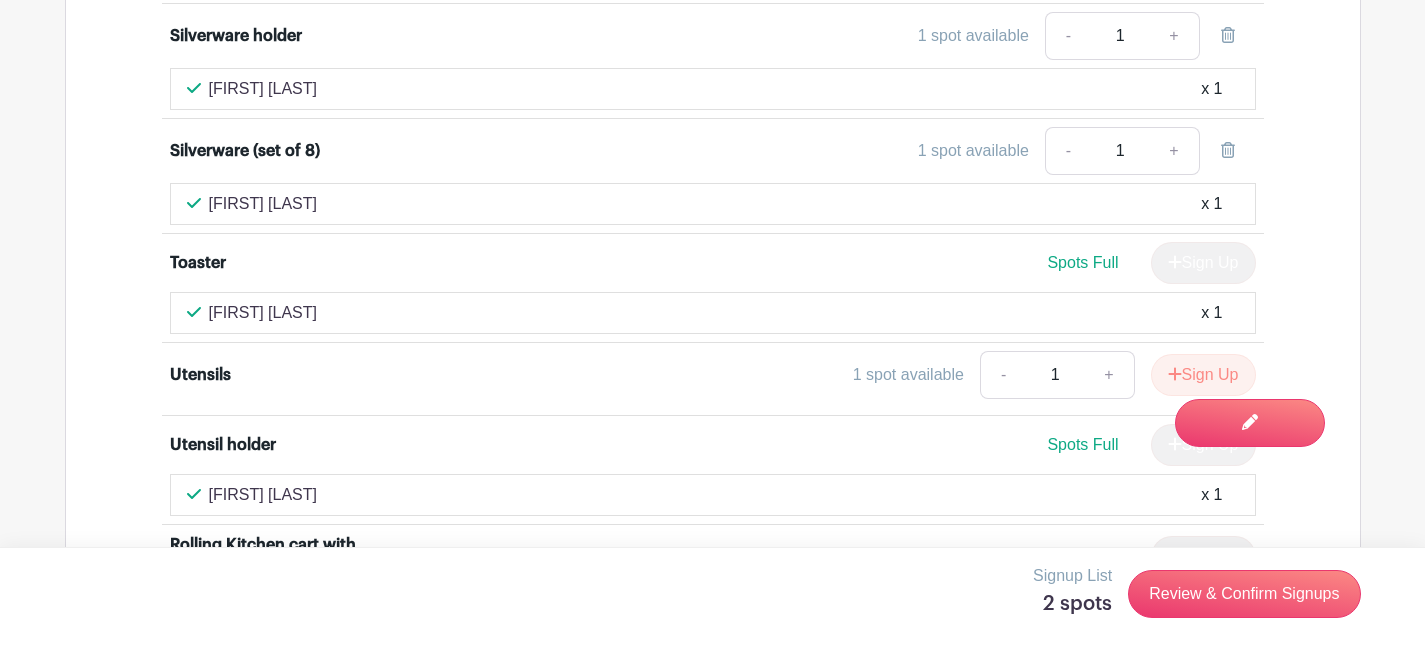 scroll, scrollTop: 5483, scrollLeft: 0, axis: vertical 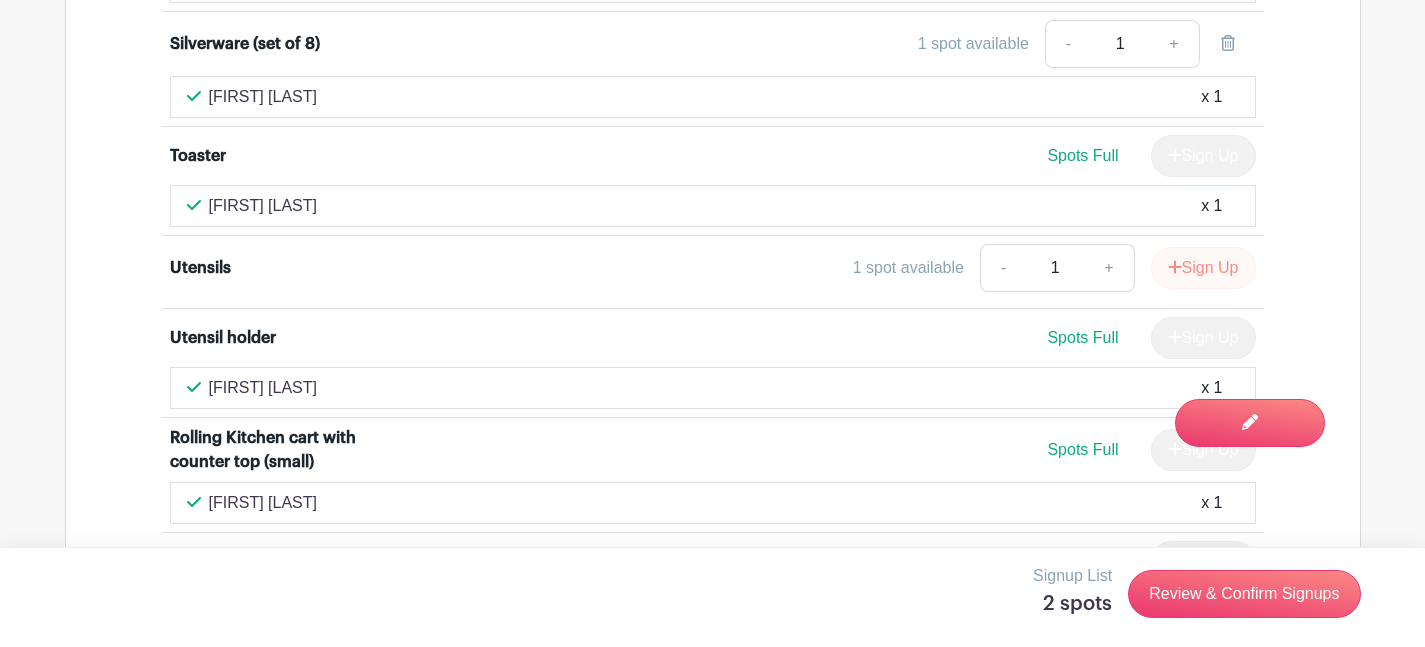 click on "Sign Up" at bounding box center (1203, 268) 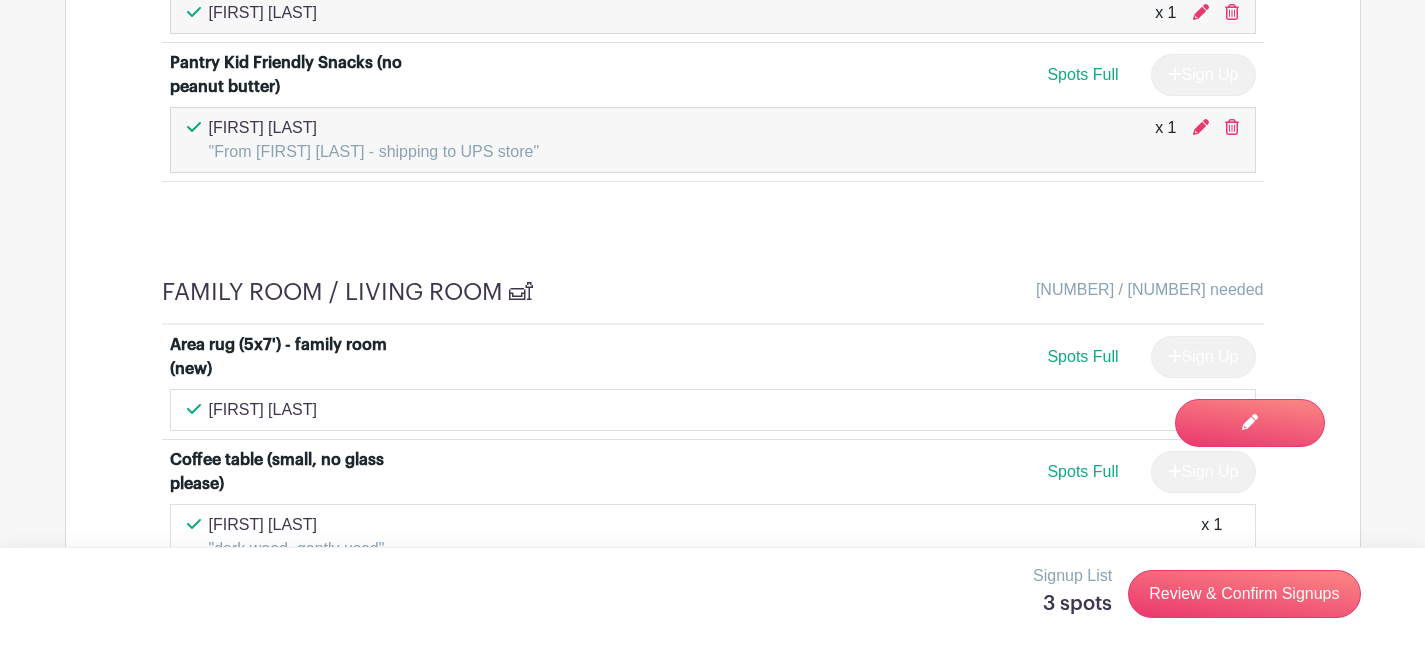scroll, scrollTop: 6176, scrollLeft: 0, axis: vertical 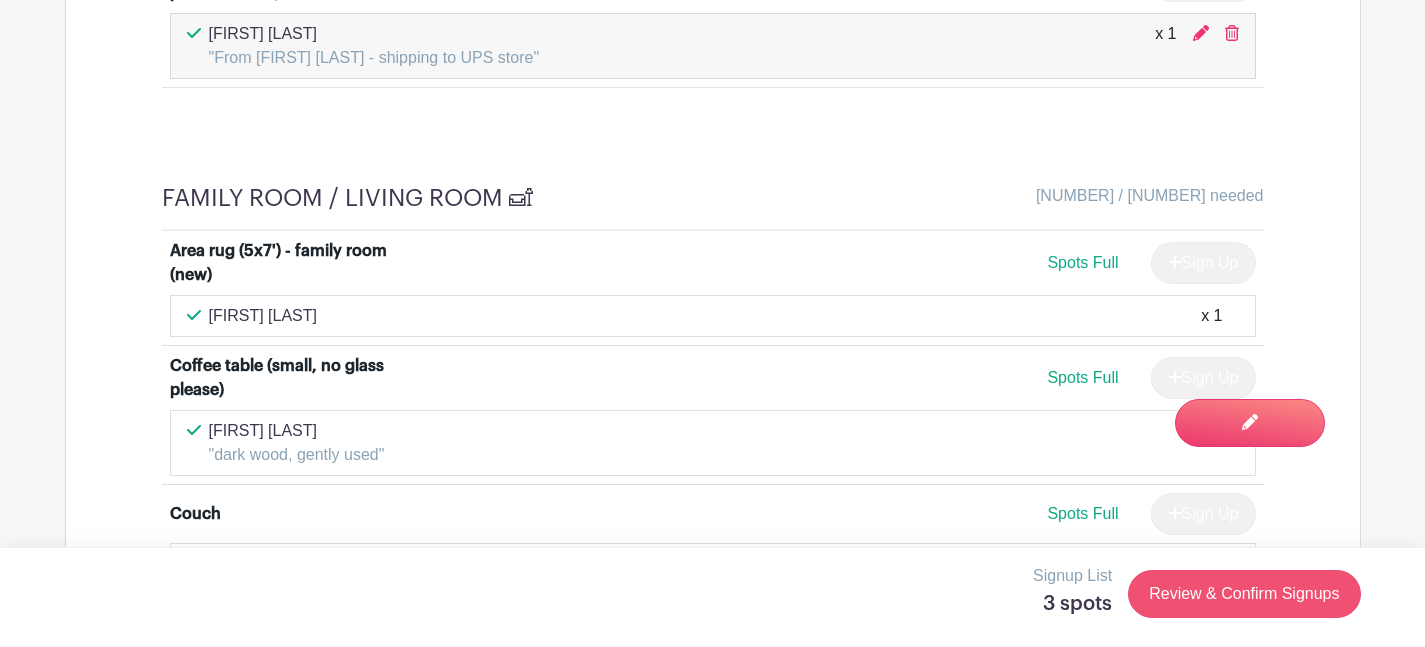 click on "Review & Confirm Signups" at bounding box center [1244, 594] 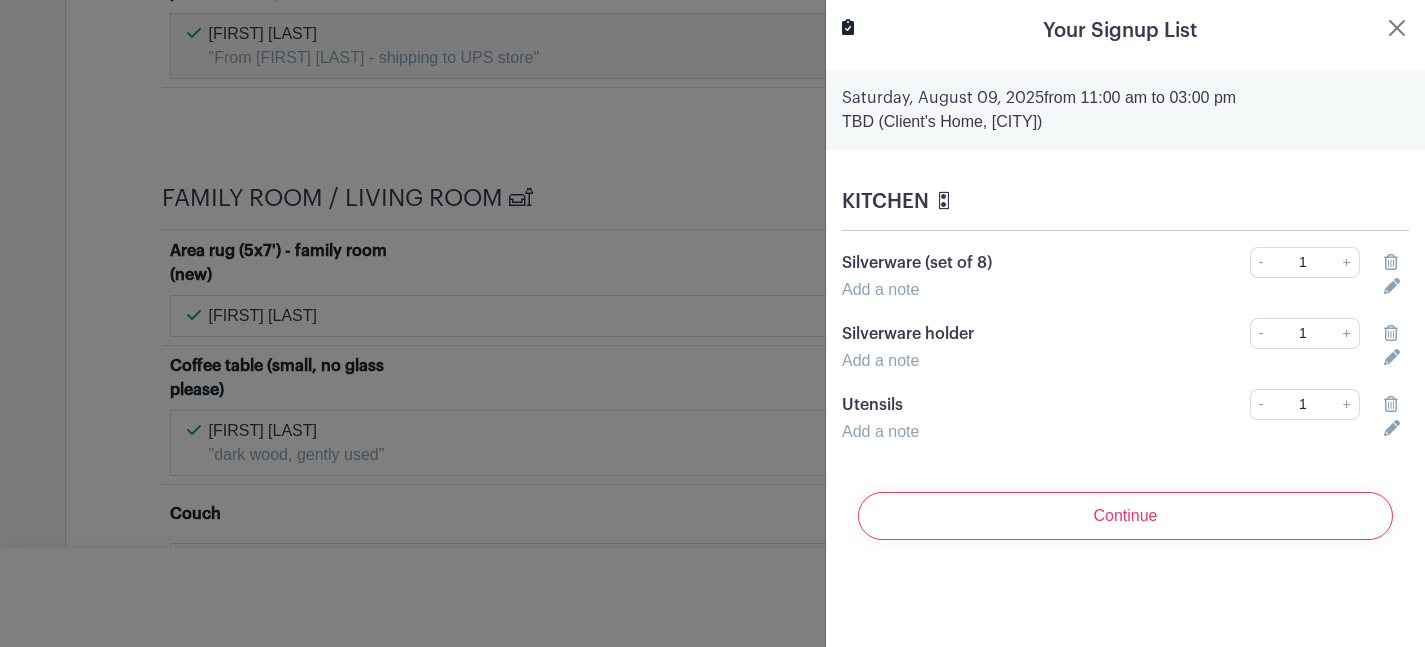 click on "Add a note" at bounding box center (880, 289) 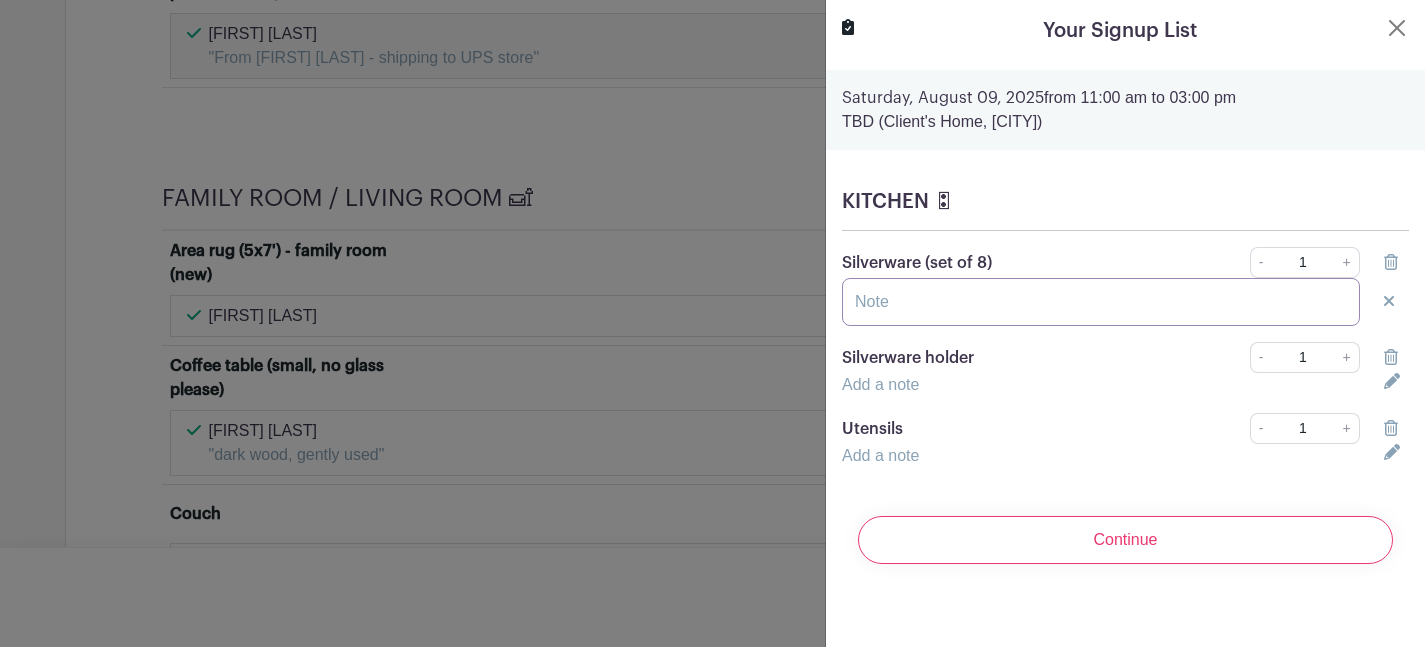 click at bounding box center (1101, 302) 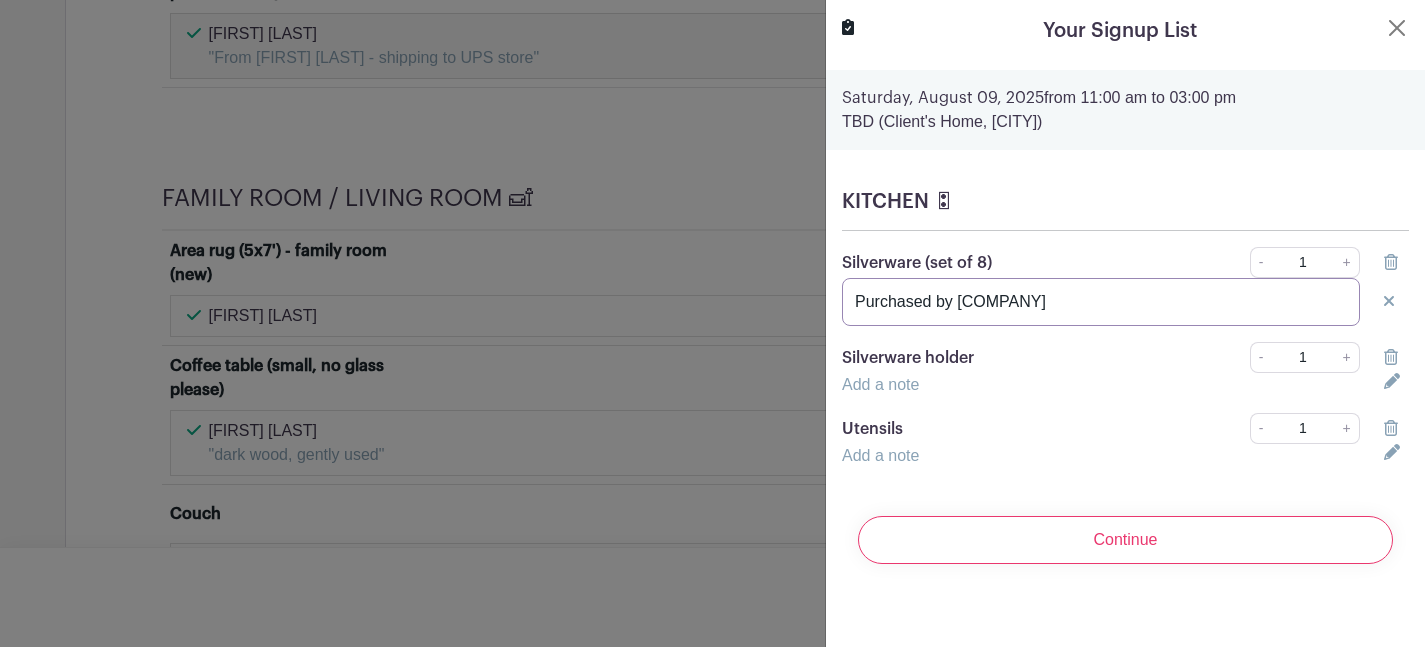 type on "Purchased by [COMPANY]" 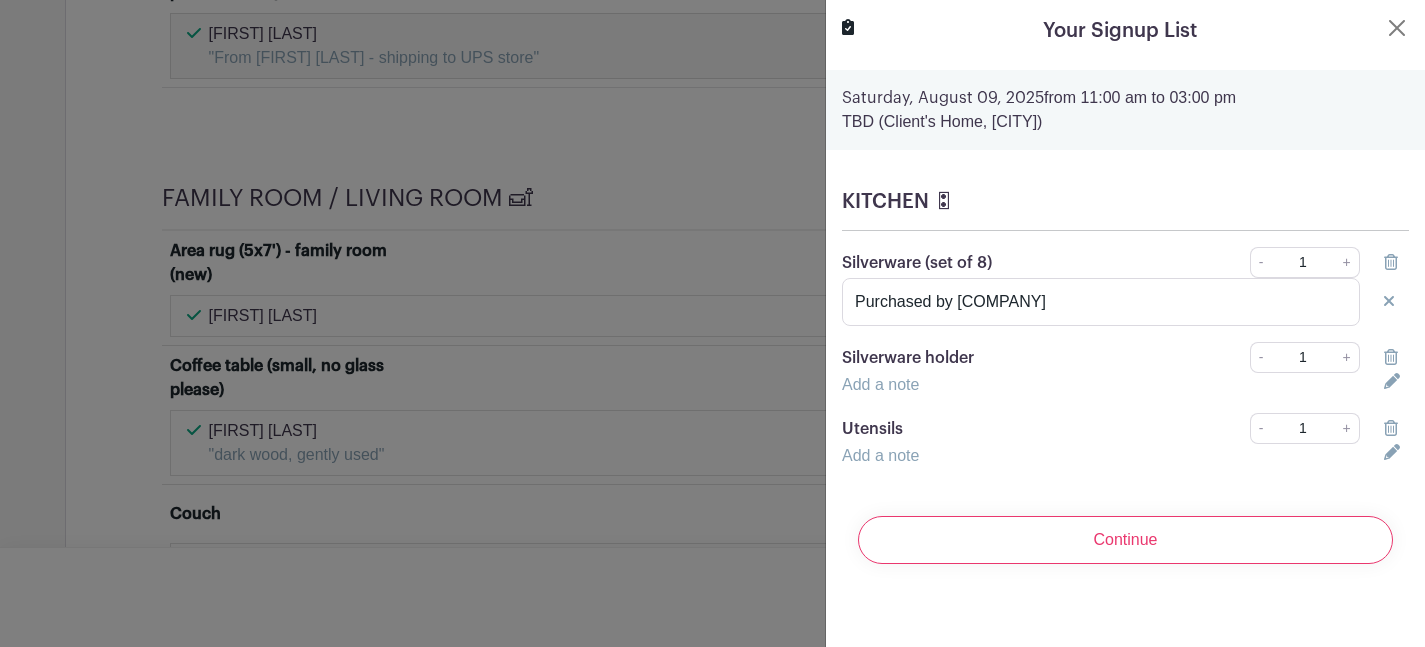 click on "Add a note" at bounding box center [1101, 385] 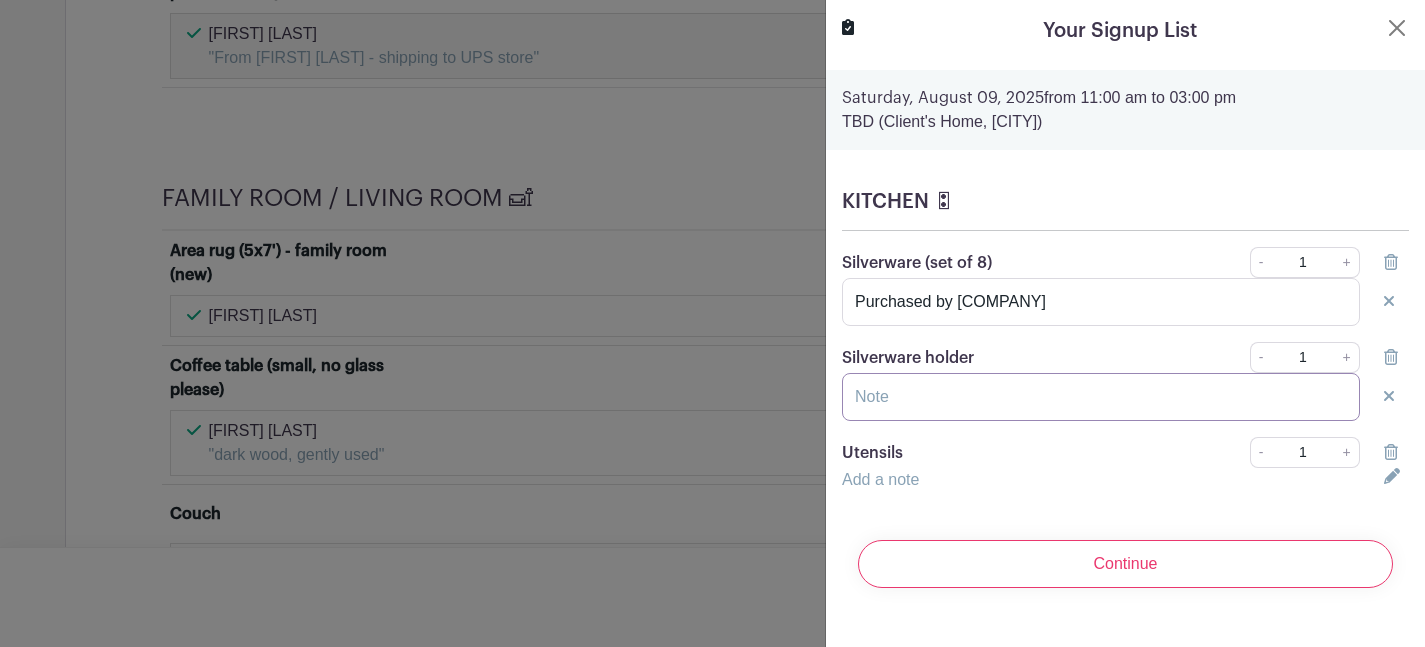 click at bounding box center (1101, 397) 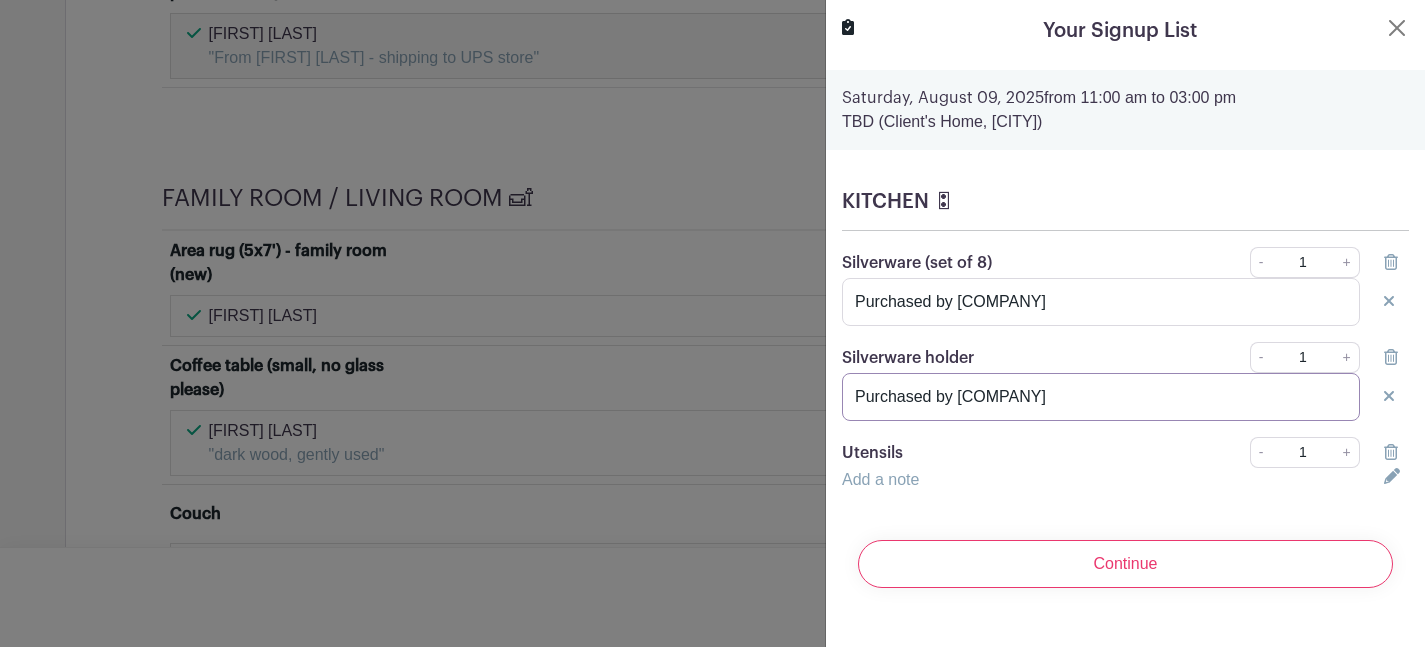 type on "Purchased by [COMPANY]" 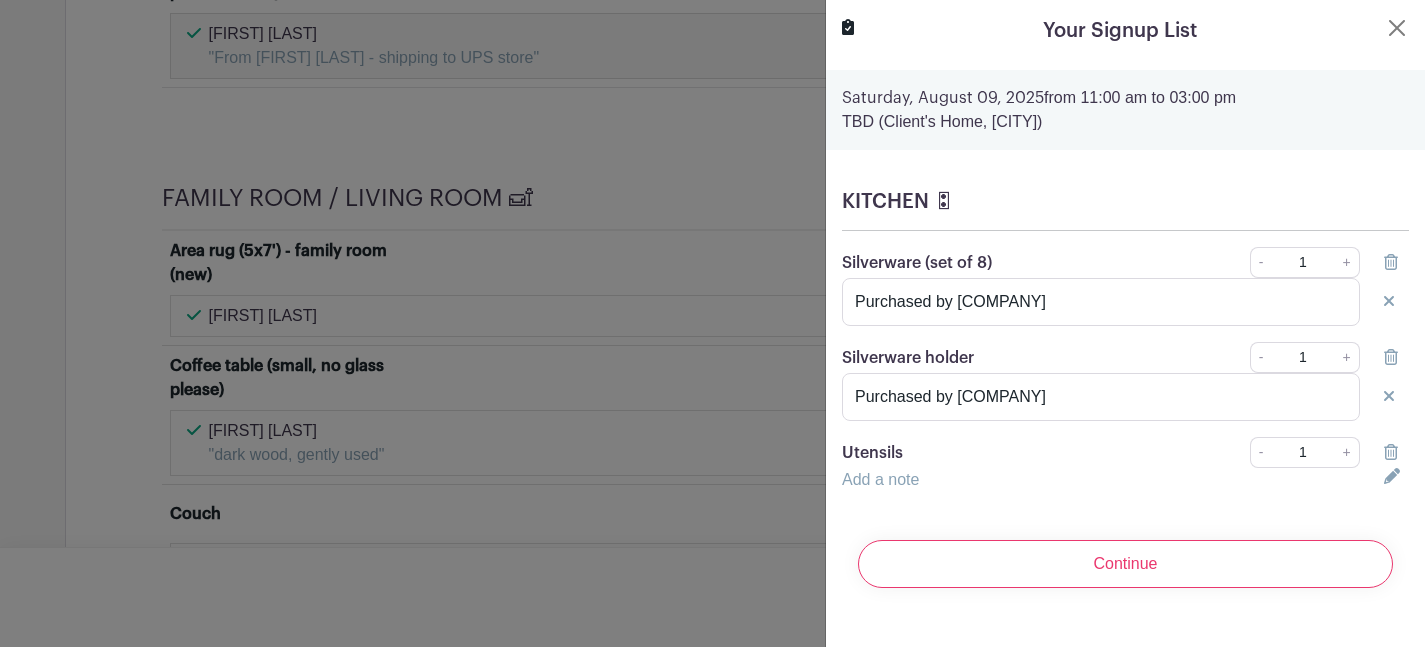 click on "Add a note" at bounding box center [880, 479] 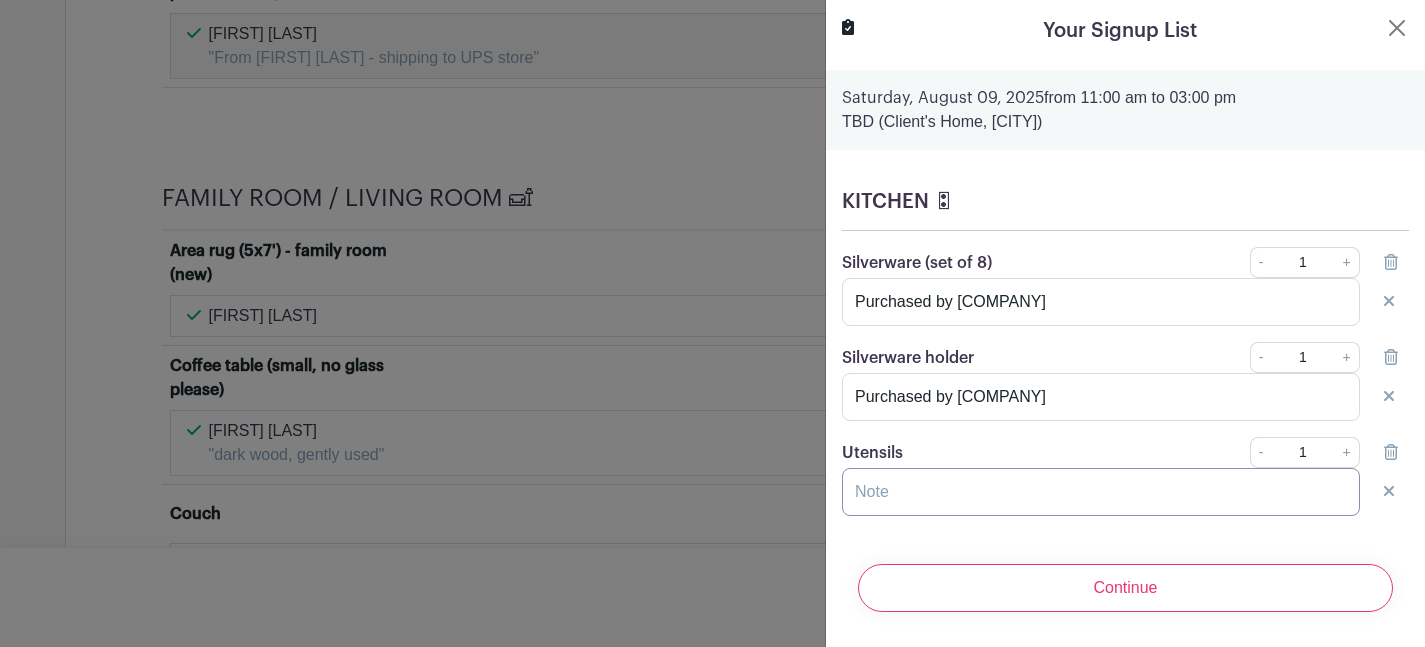 click at bounding box center [1101, 492] 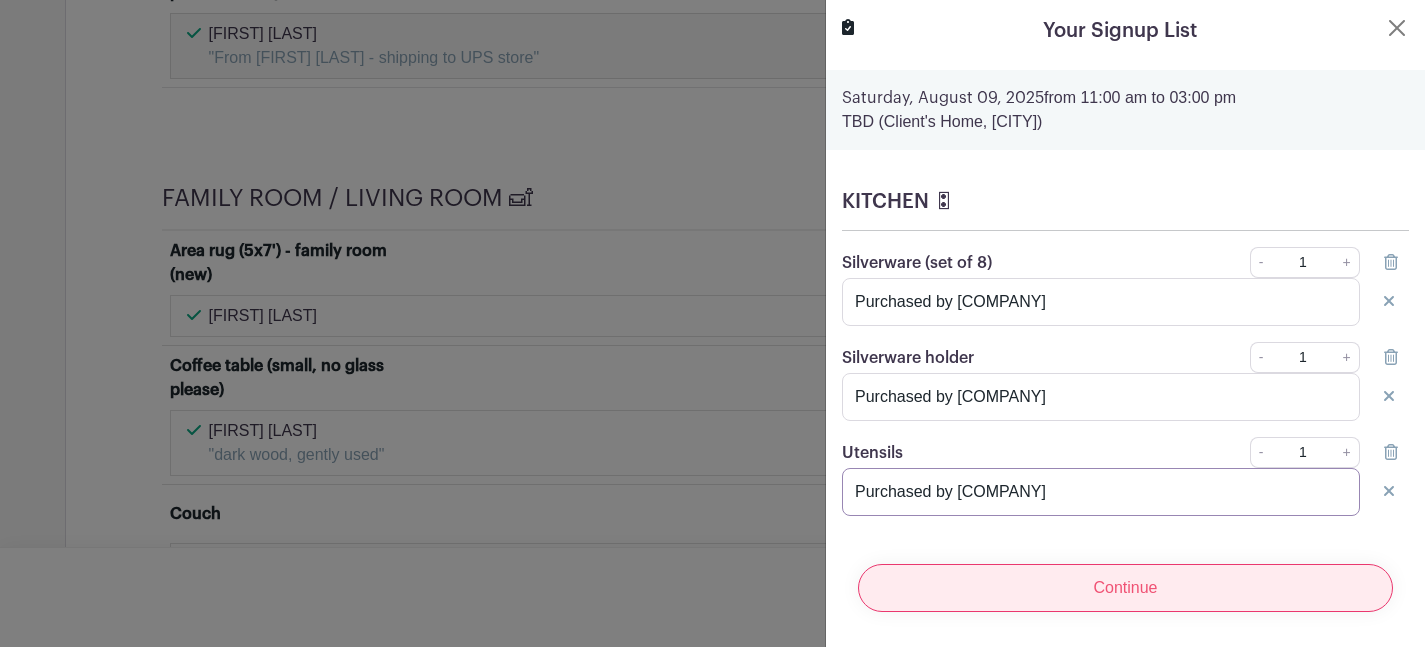 type on "Purchased by [COMPANY]" 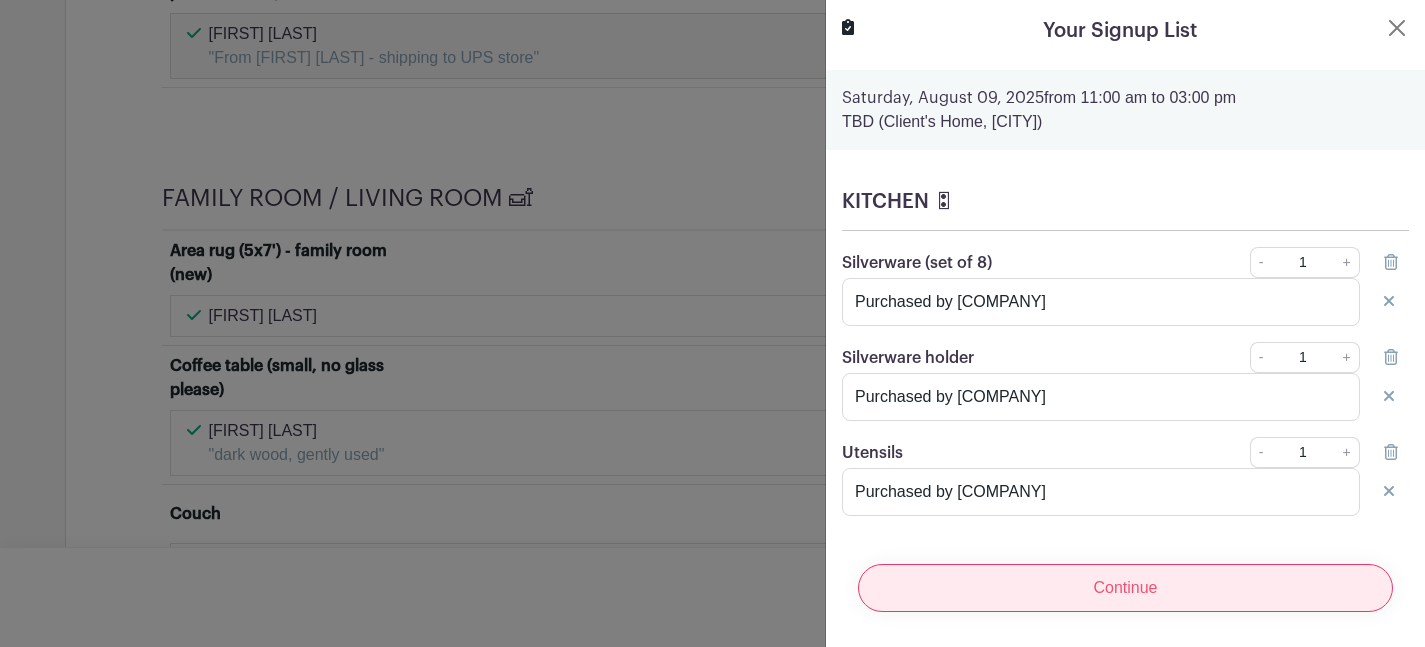 click on "Continue" at bounding box center (1125, 588) 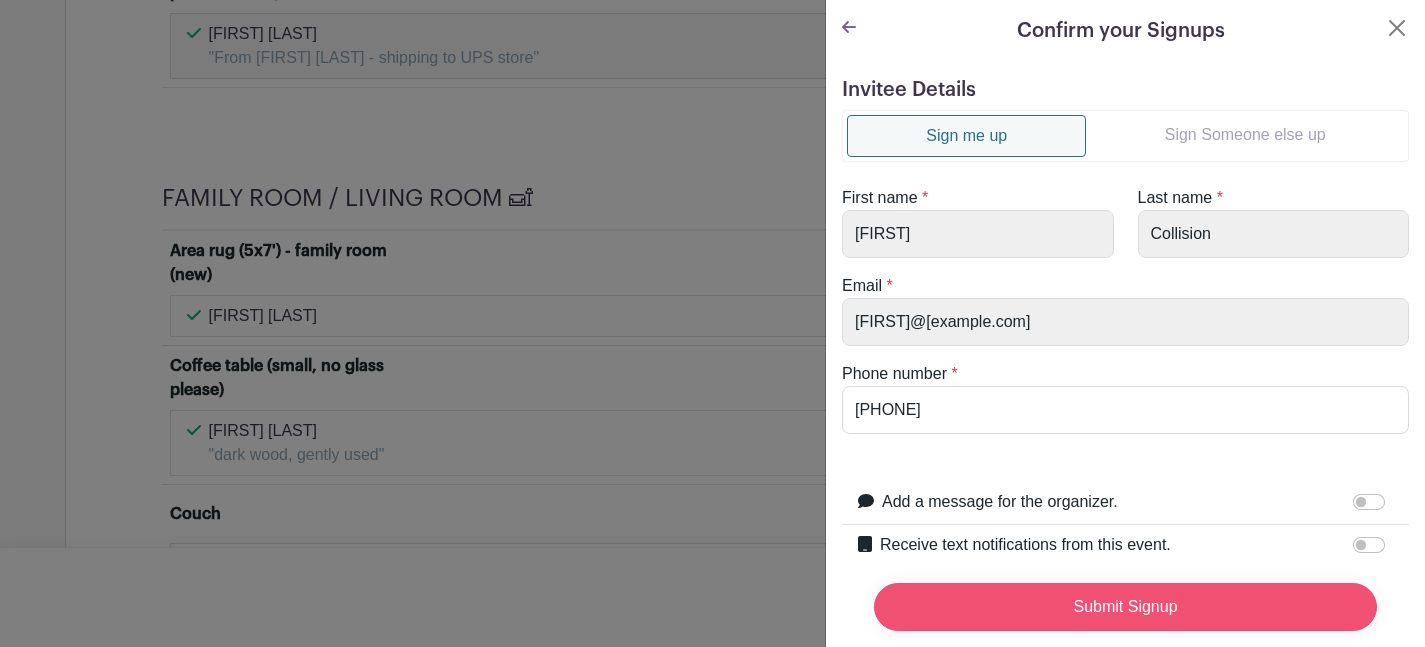 click on "Submit Signup" at bounding box center (1125, 607) 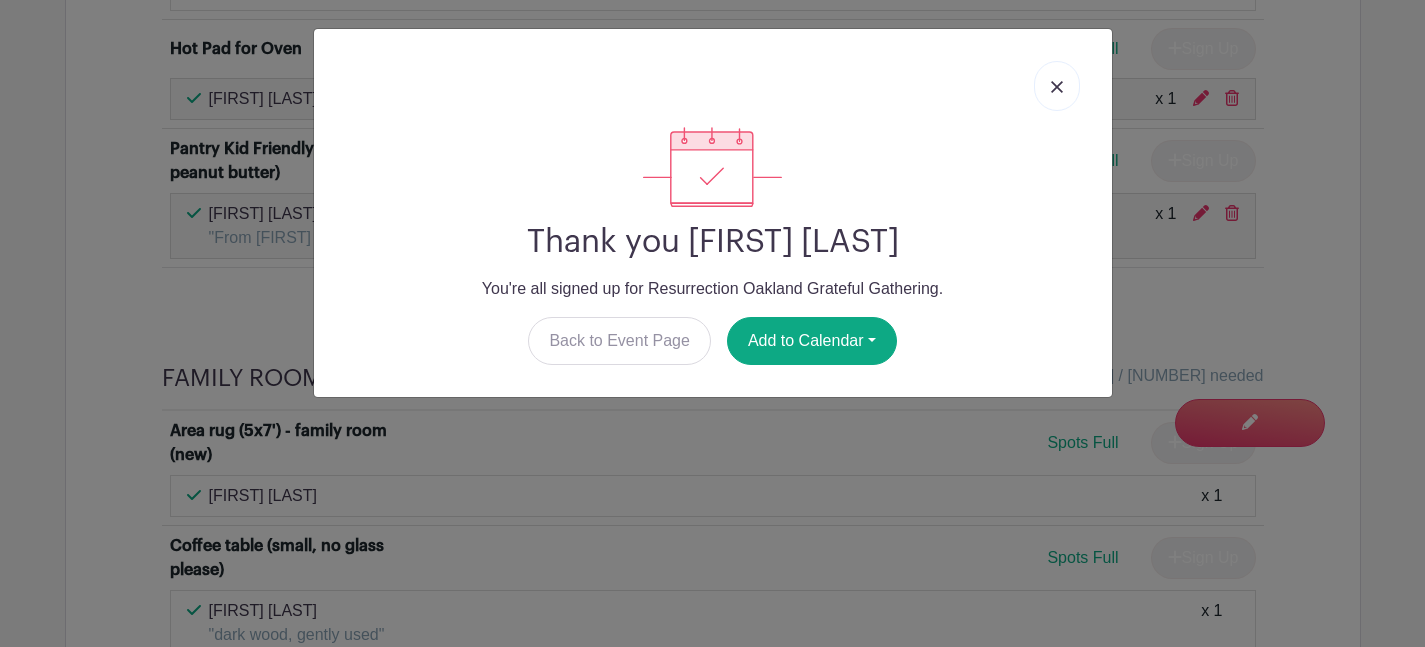 click at bounding box center [1057, 86] 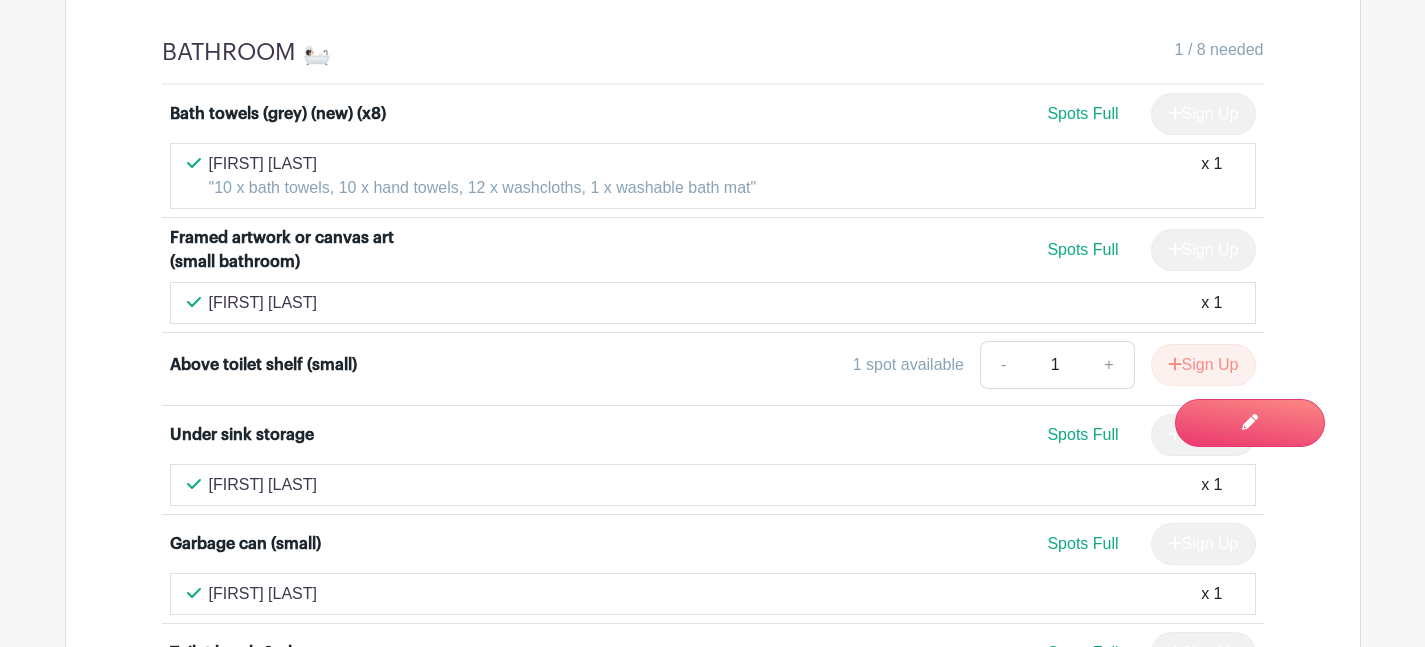 scroll, scrollTop: 11055, scrollLeft: 0, axis: vertical 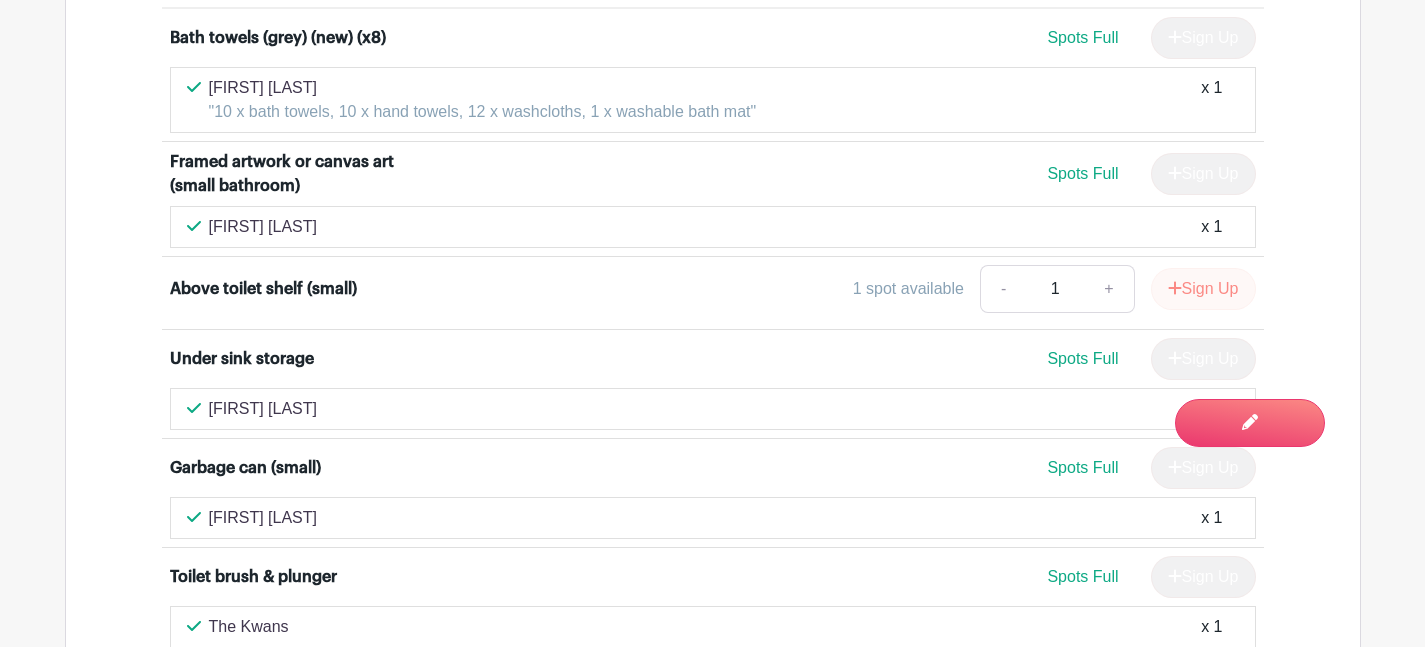 click on "Sign Up" at bounding box center (1203, 289) 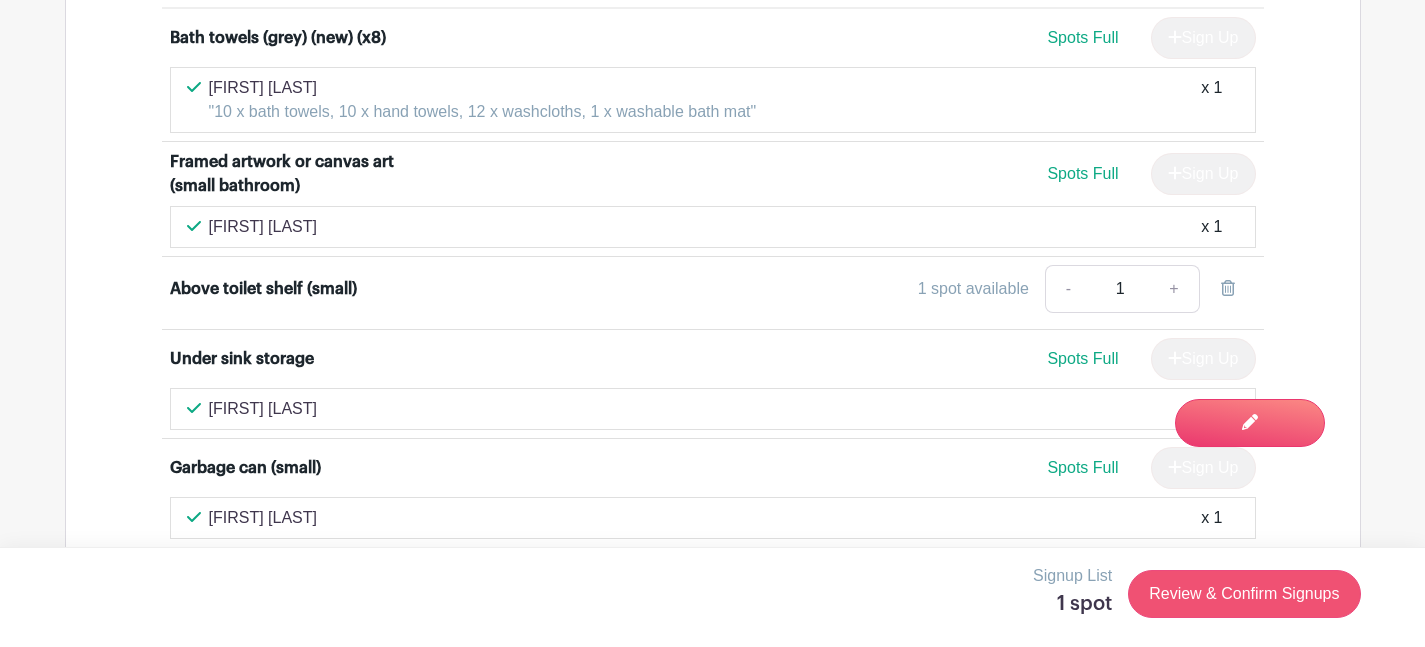 click on "Review & Confirm Signups" at bounding box center [1244, 594] 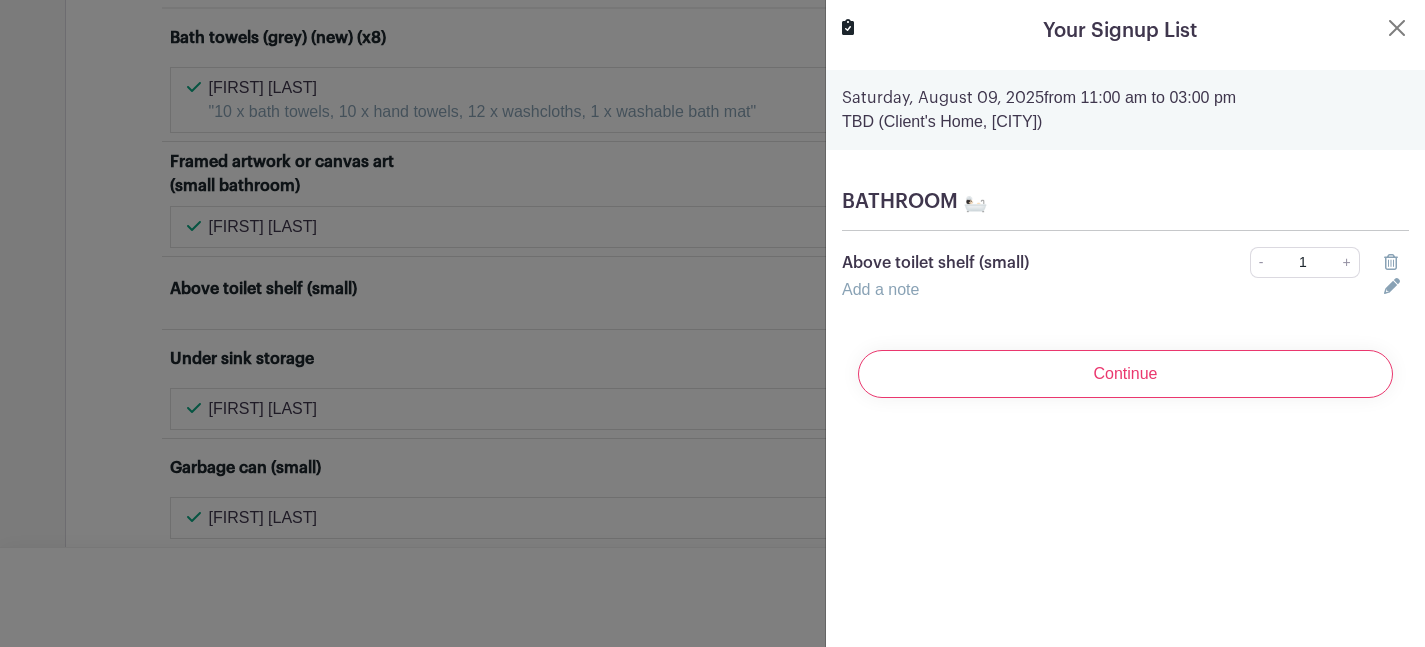 click on "Add a note" at bounding box center [880, 289] 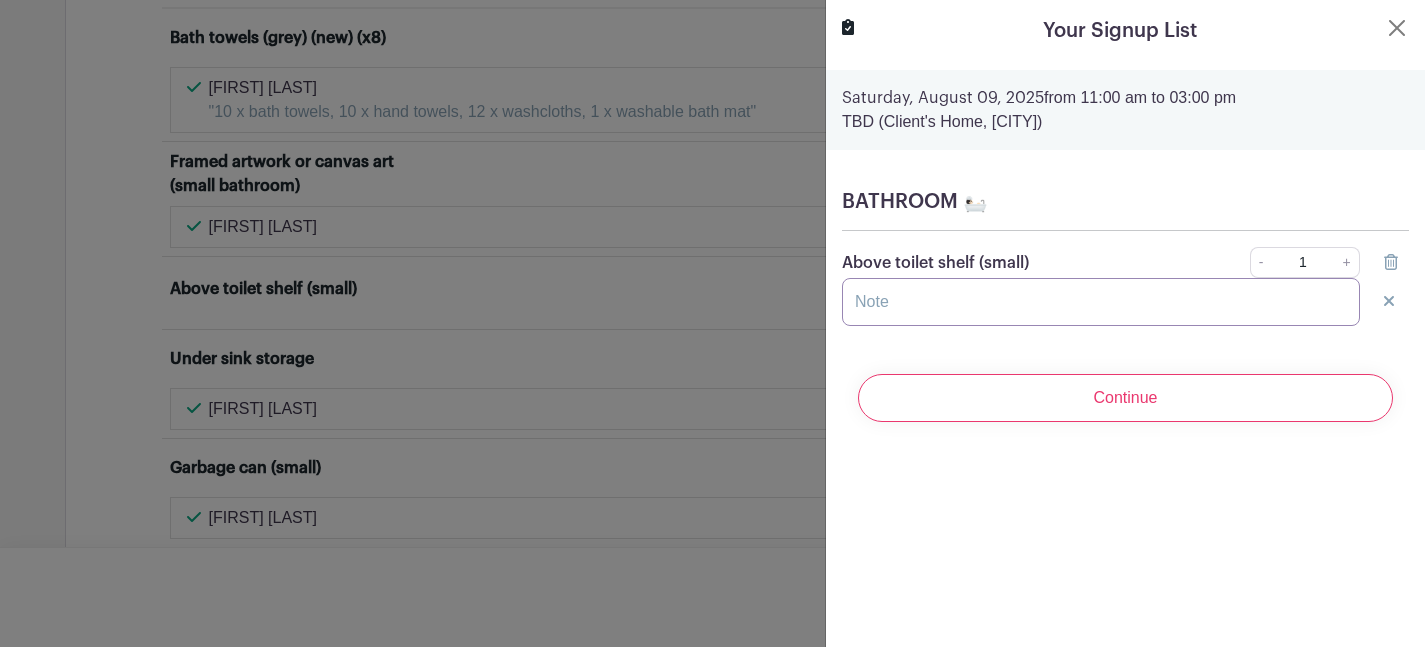 click at bounding box center (1101, 302) 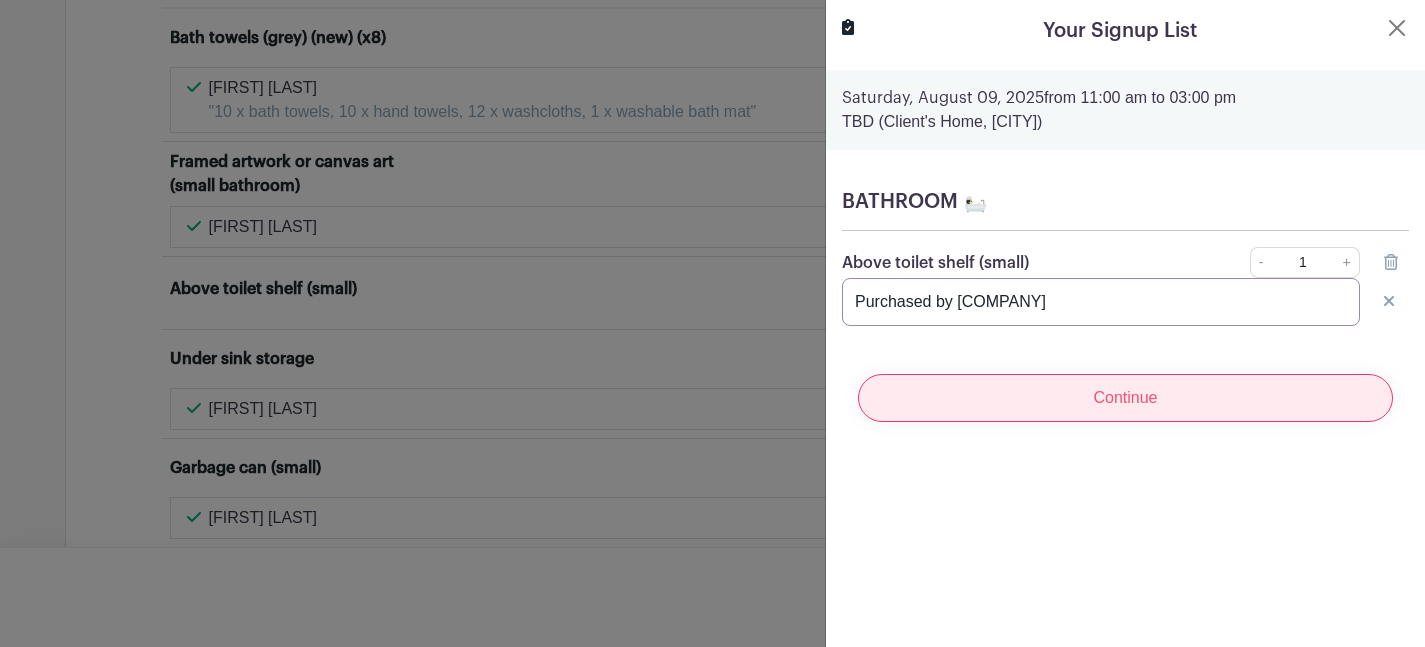 type on "Purchased by [COMPANY]" 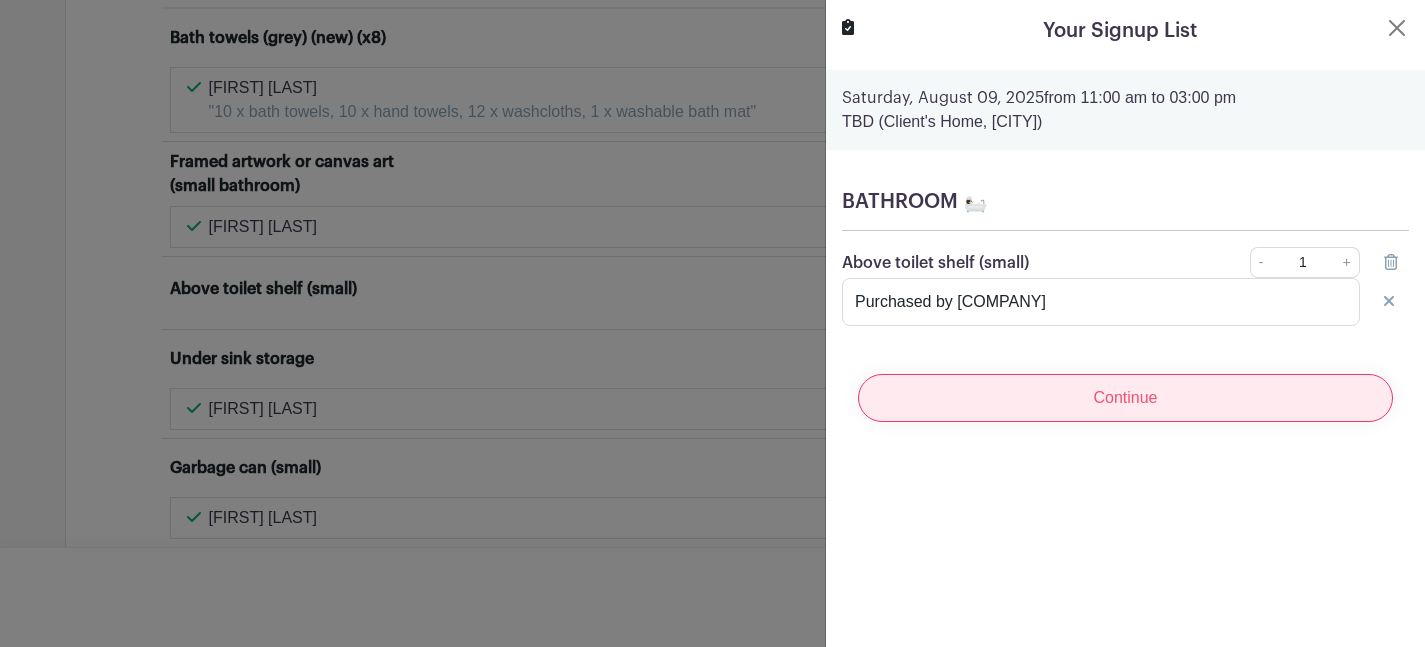 click on "Continue" at bounding box center [1125, 398] 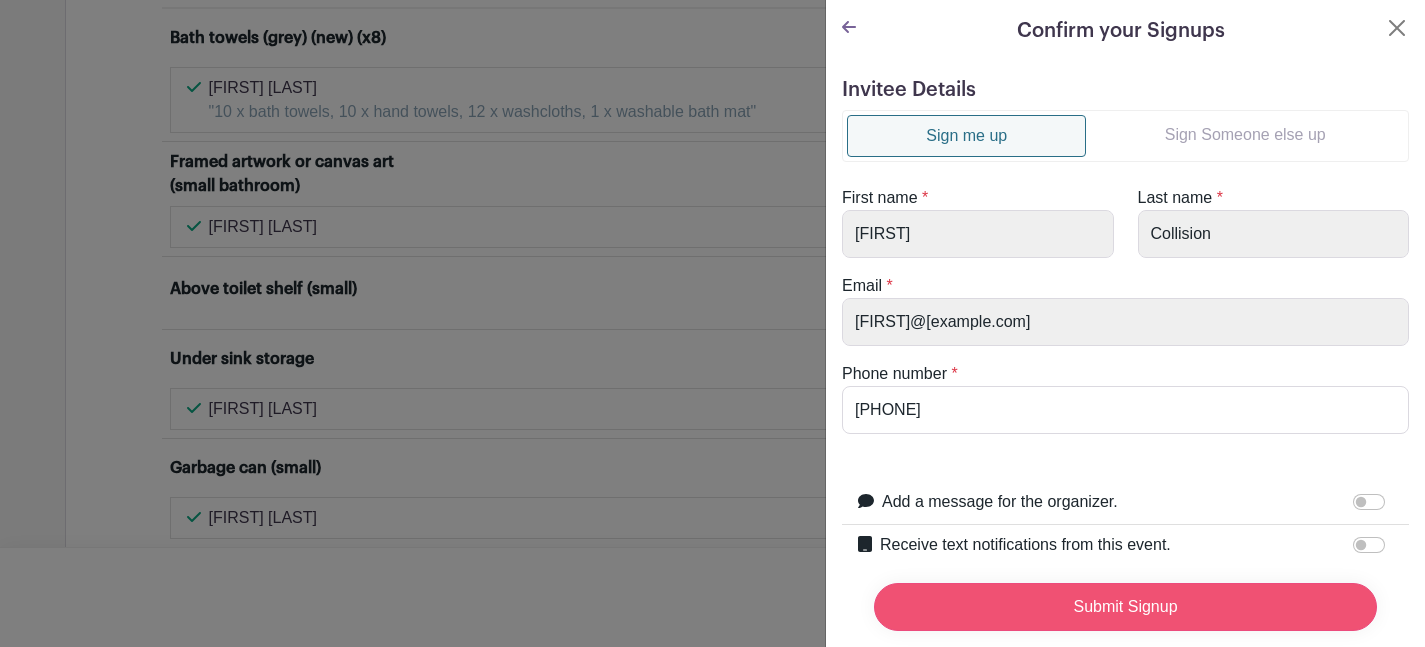 click on "Submit Signup" at bounding box center [1125, 607] 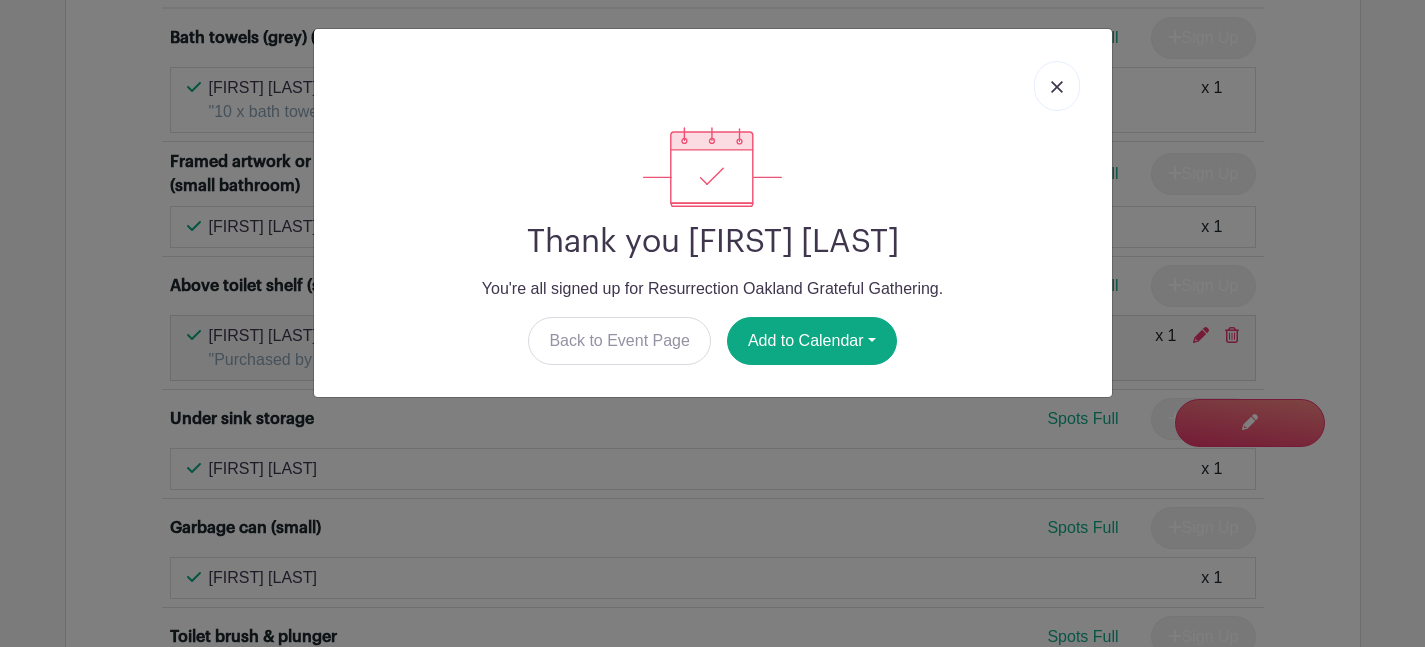 click at bounding box center [1057, 87] 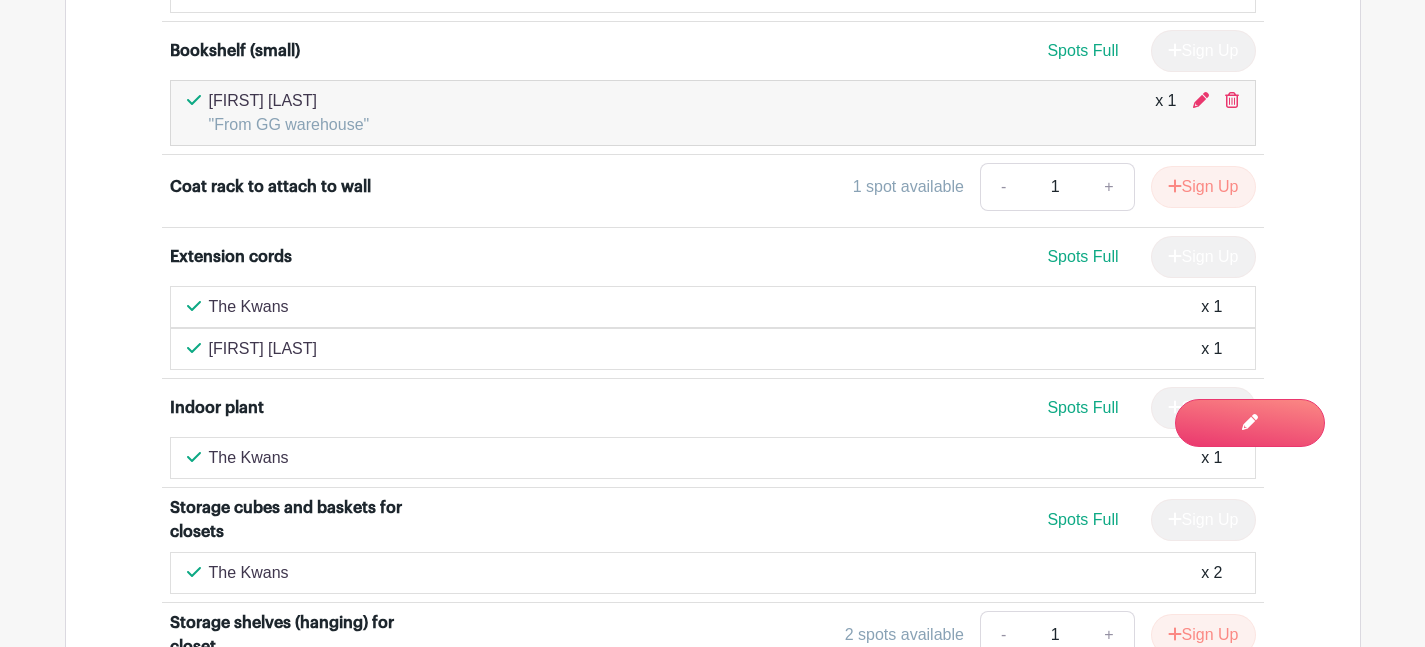 scroll, scrollTop: 13618, scrollLeft: 0, axis: vertical 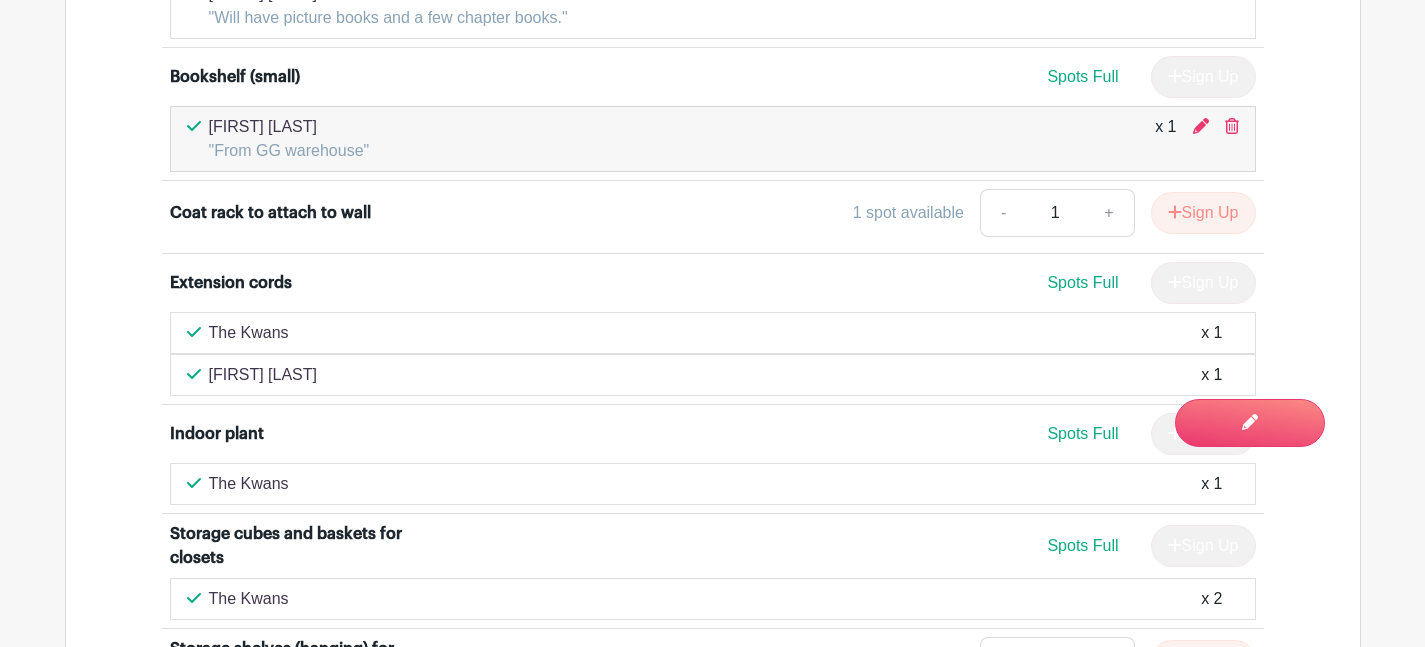 click on "+" at bounding box center (1109, 213) 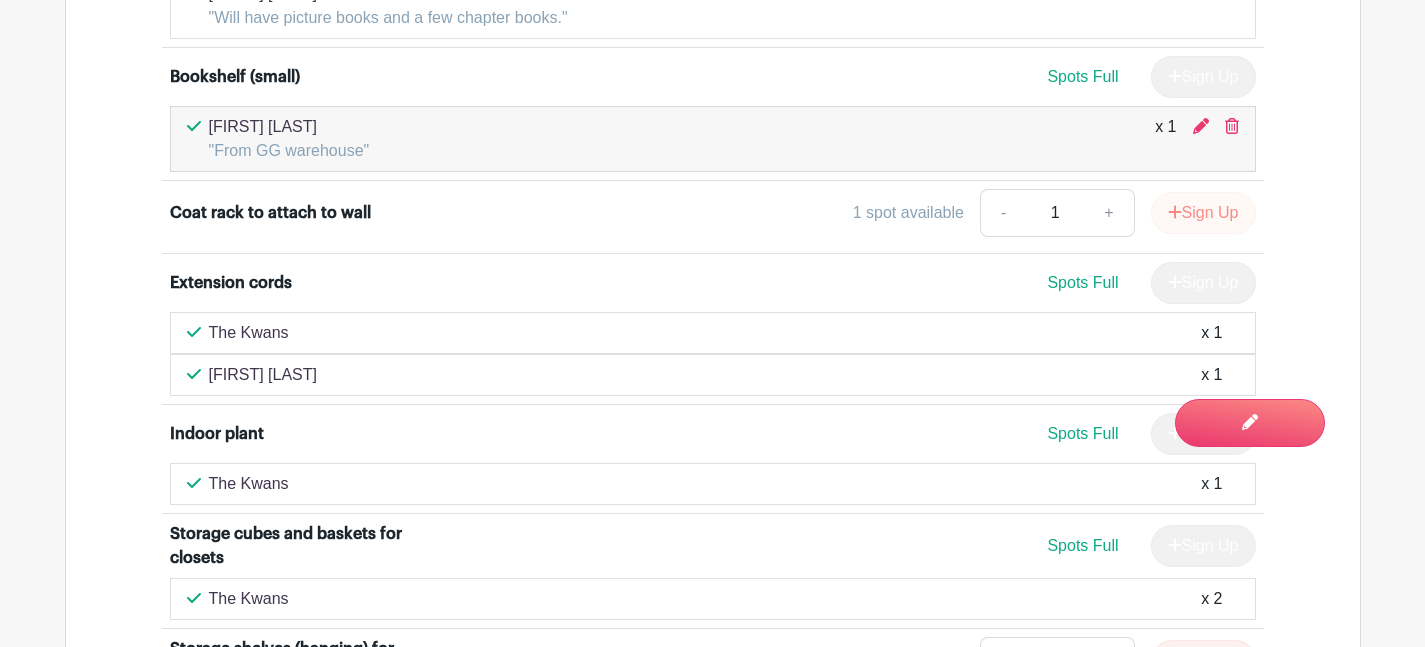 click on "Sign Up" at bounding box center (1203, 213) 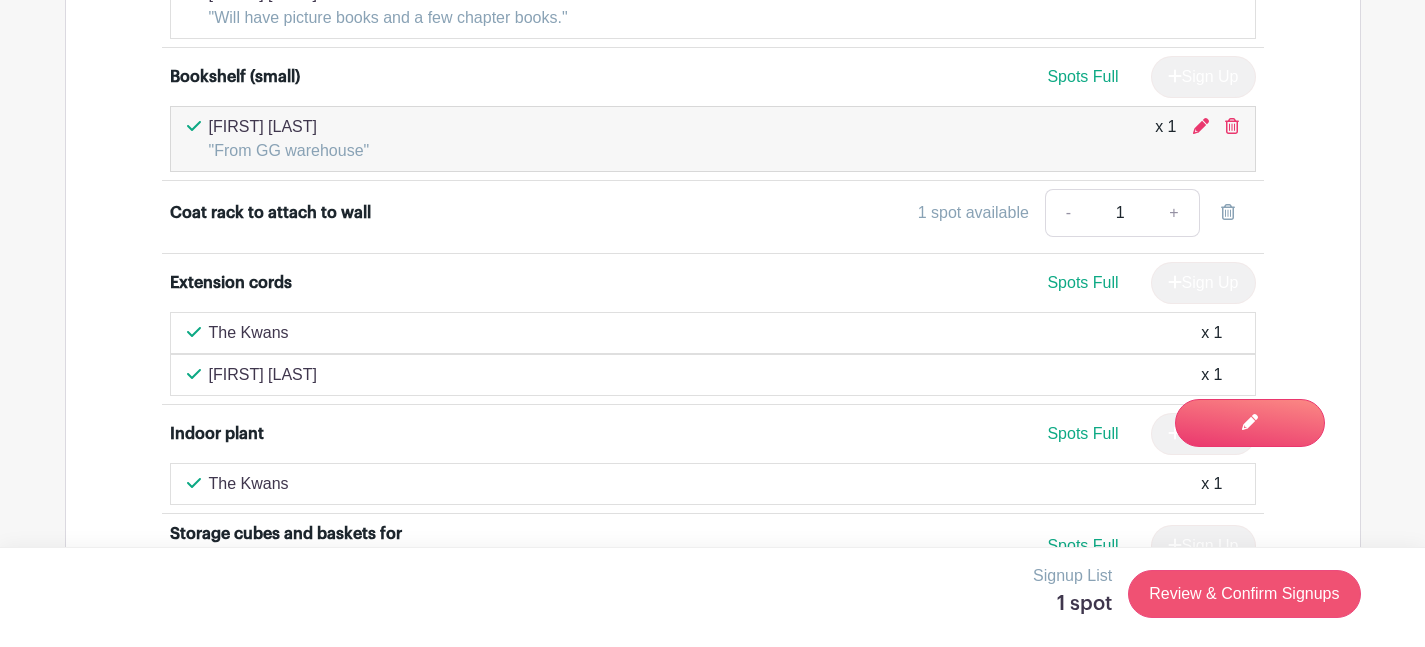 click on "Review & Confirm Signups" at bounding box center [1244, 594] 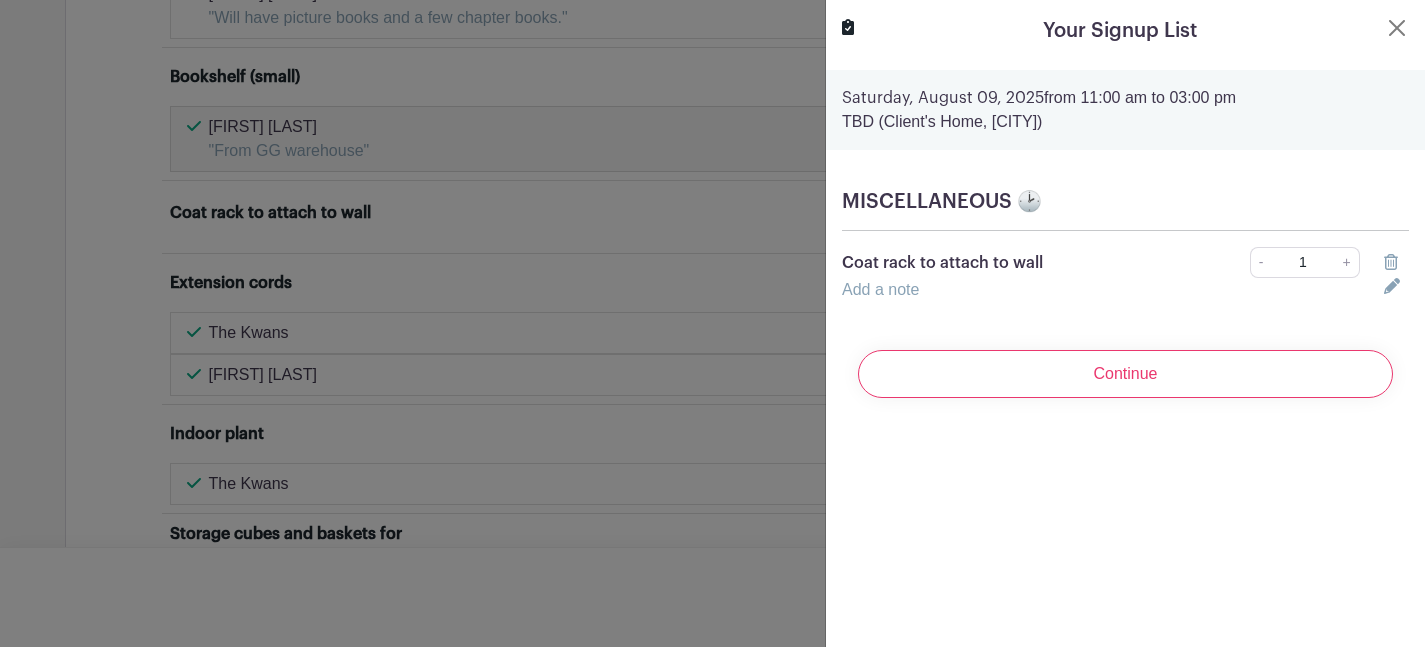 click on "Add a note" at bounding box center (880, 289) 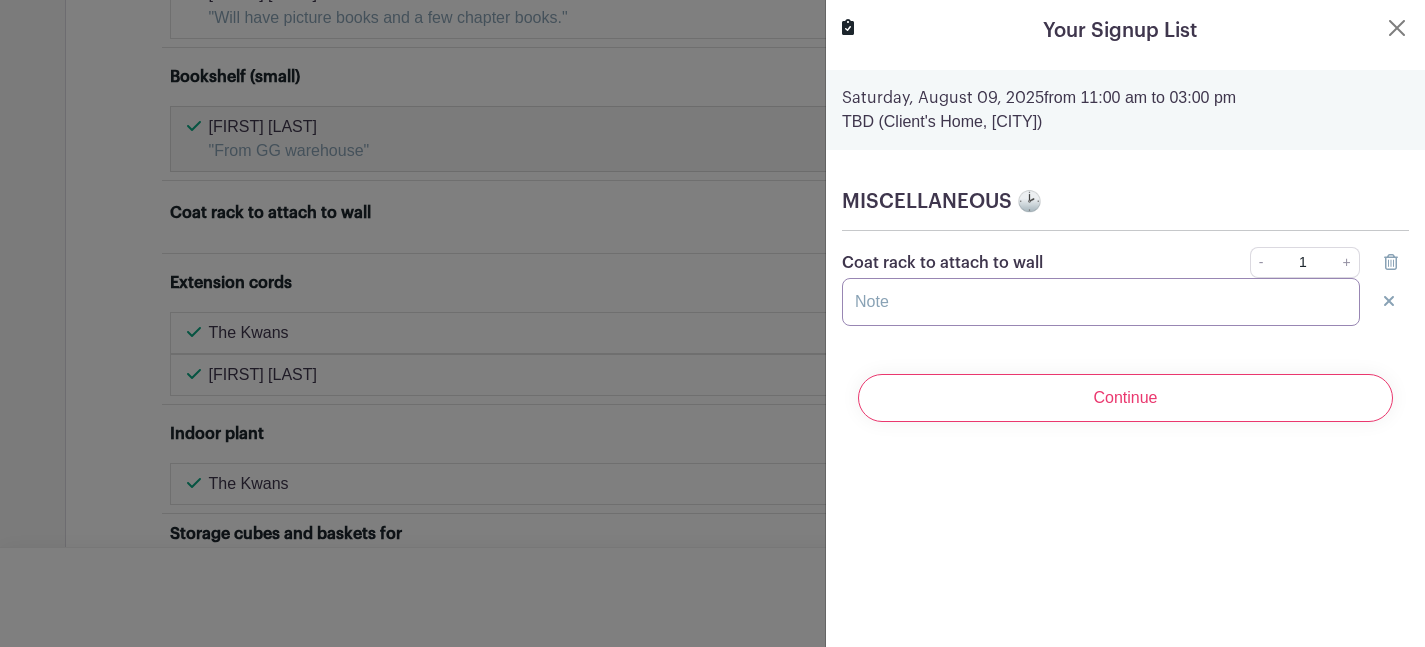 click at bounding box center (1101, 302) 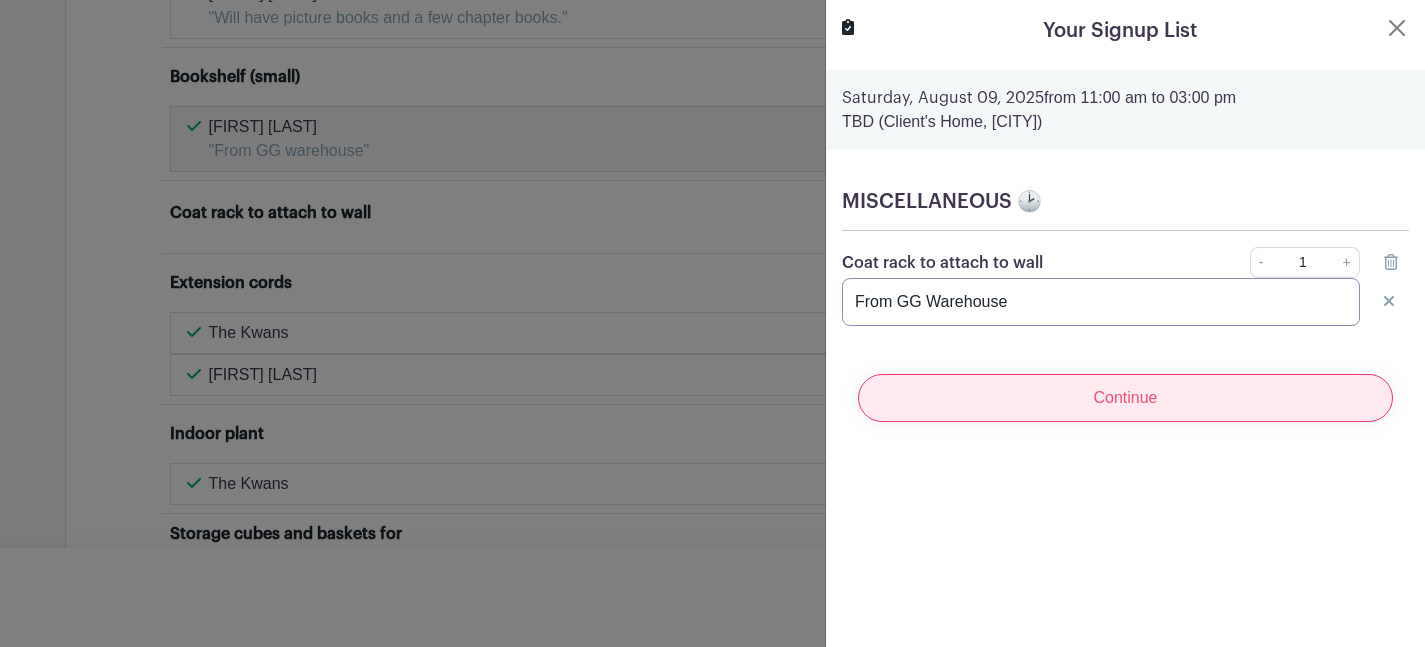 type on "From GG Warehouse" 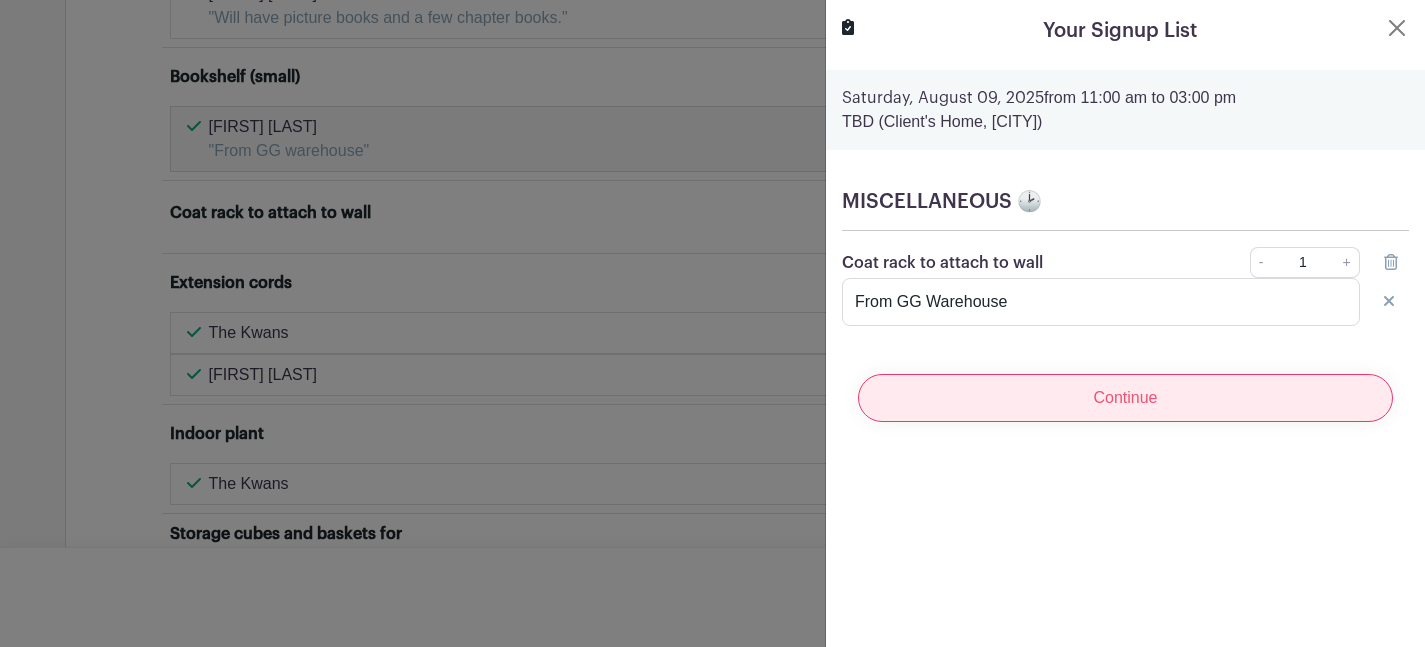 click on "Continue" at bounding box center (1125, 398) 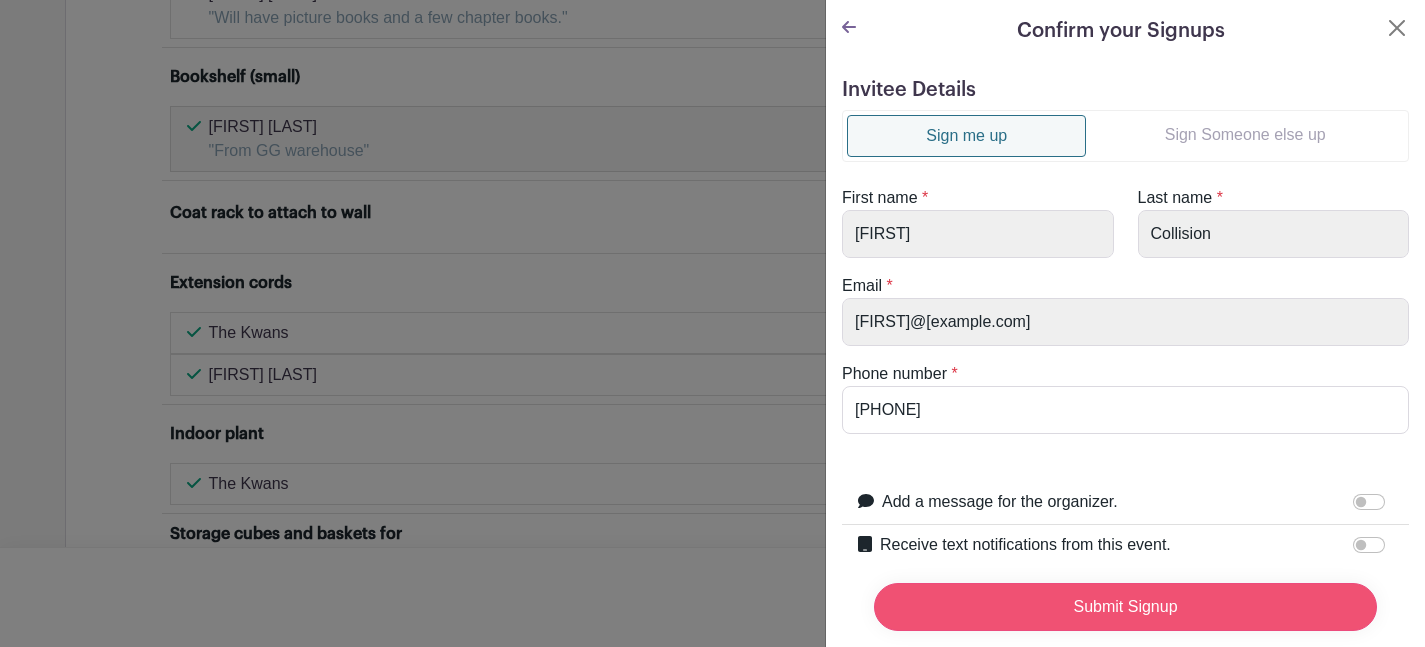 click on "Submit Signup" at bounding box center (1125, 607) 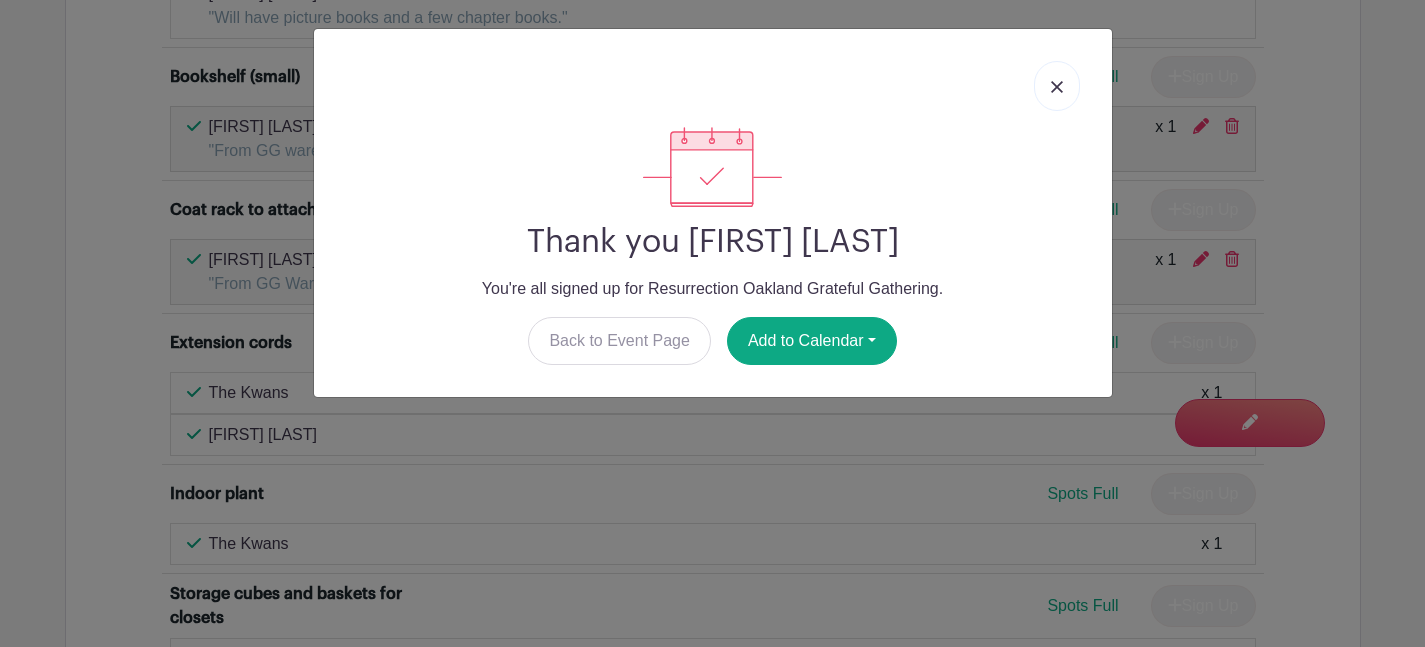 click at bounding box center (1057, 87) 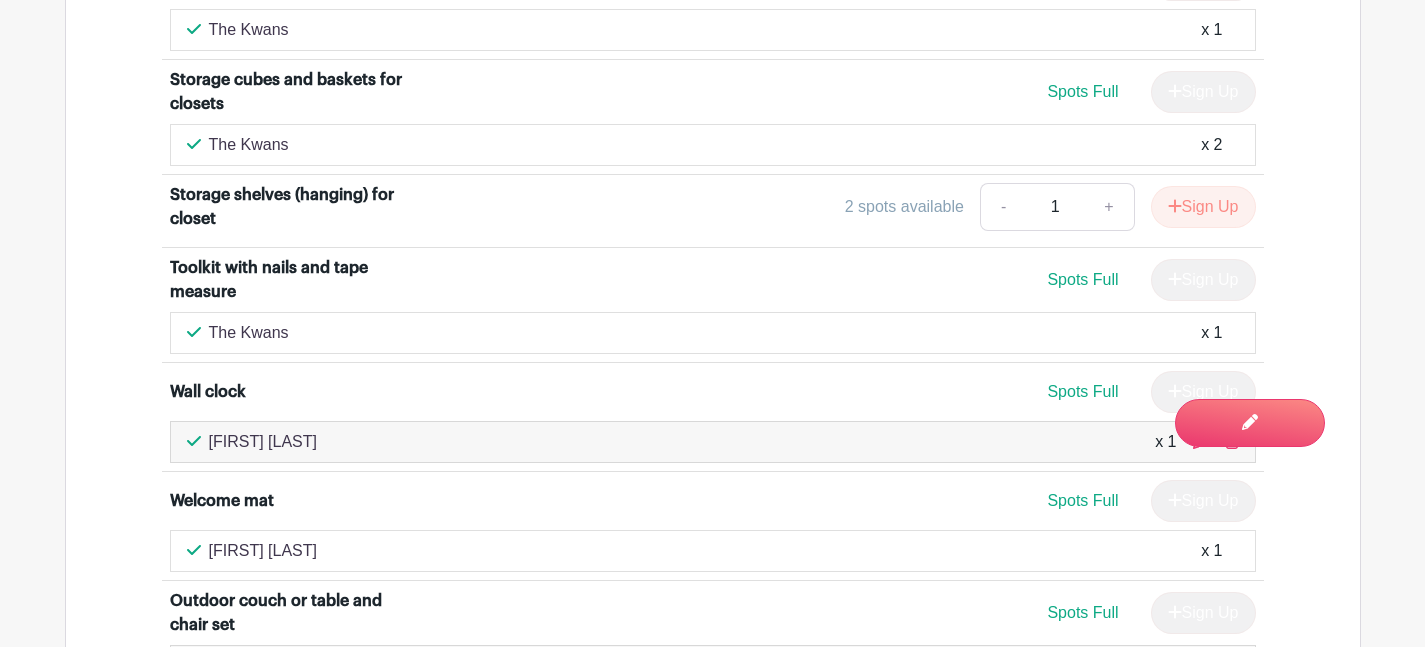 scroll, scrollTop: 14157, scrollLeft: 0, axis: vertical 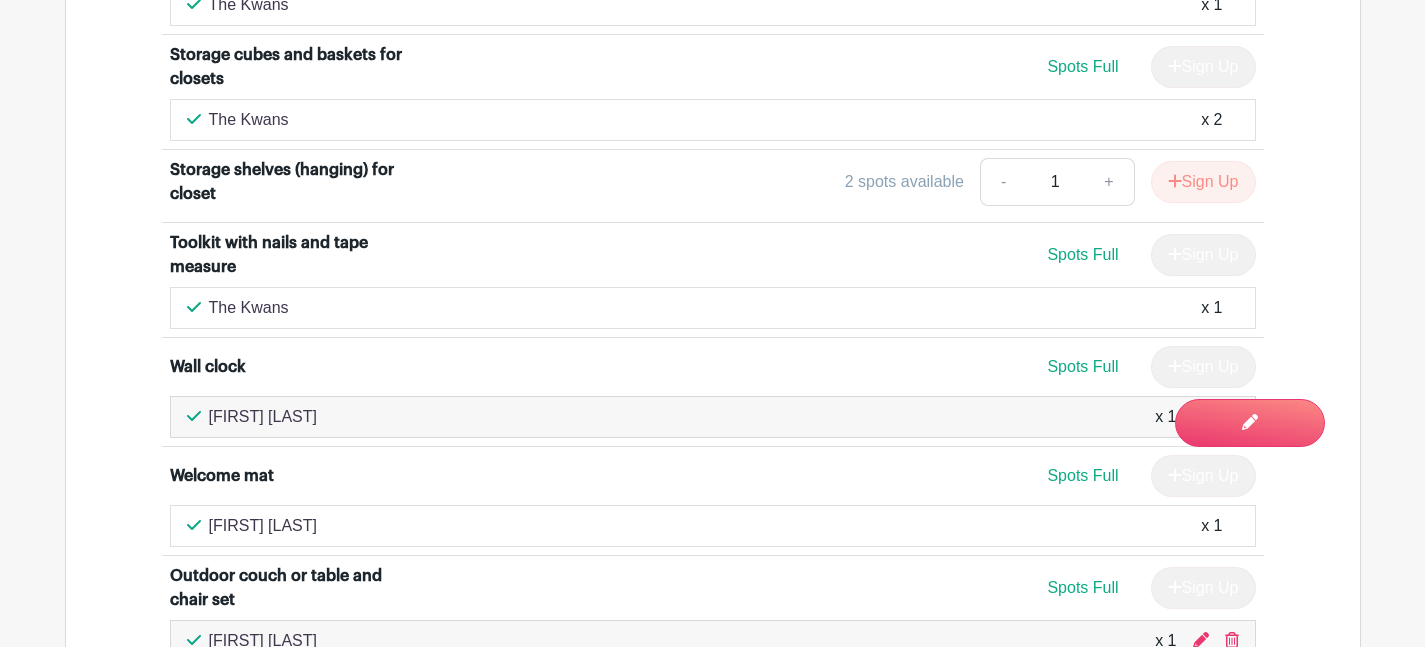 click on "+" at bounding box center (1109, 182) 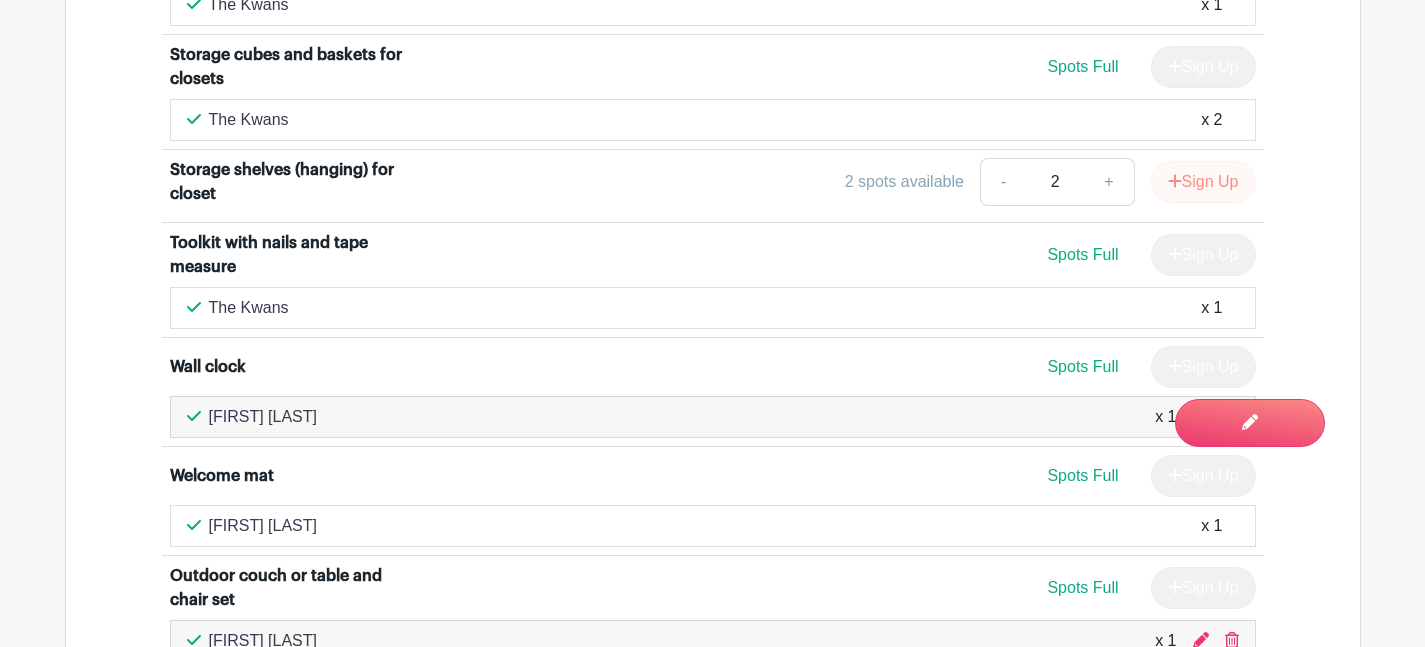 click on "Sign Up" at bounding box center [1203, 182] 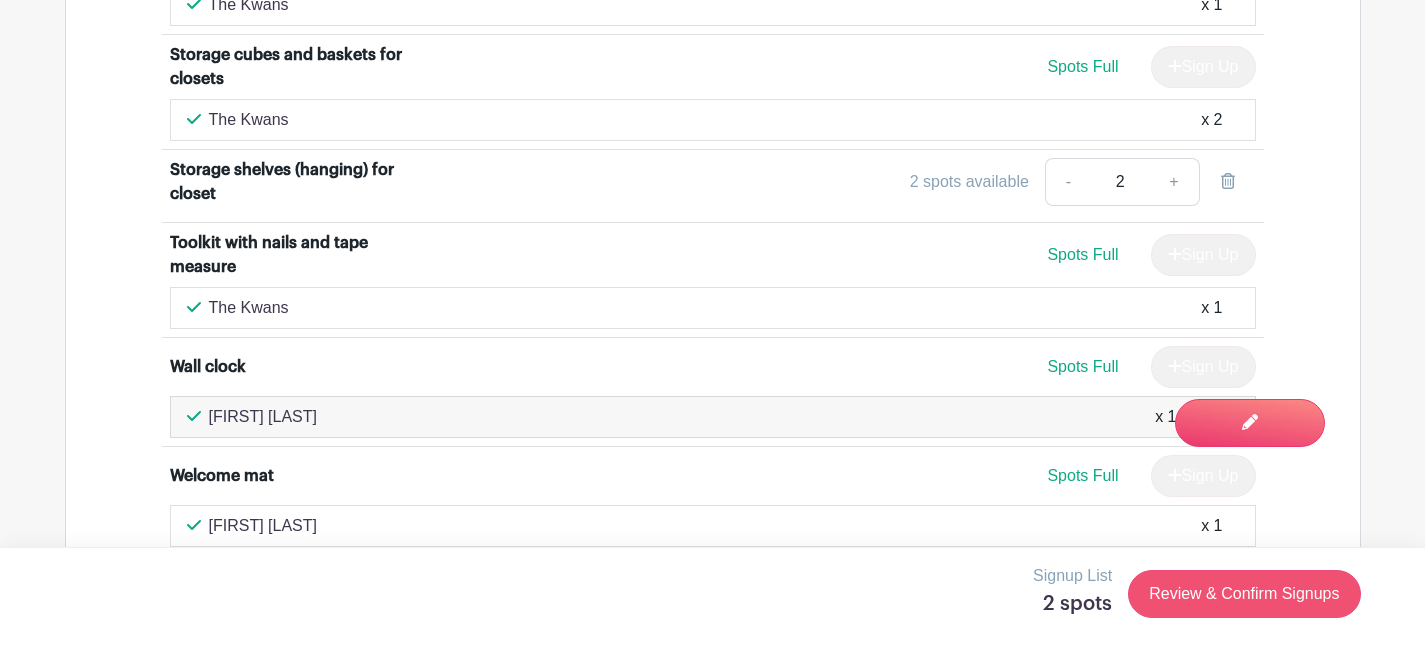 click on "Review & Confirm Signups" at bounding box center (1244, 594) 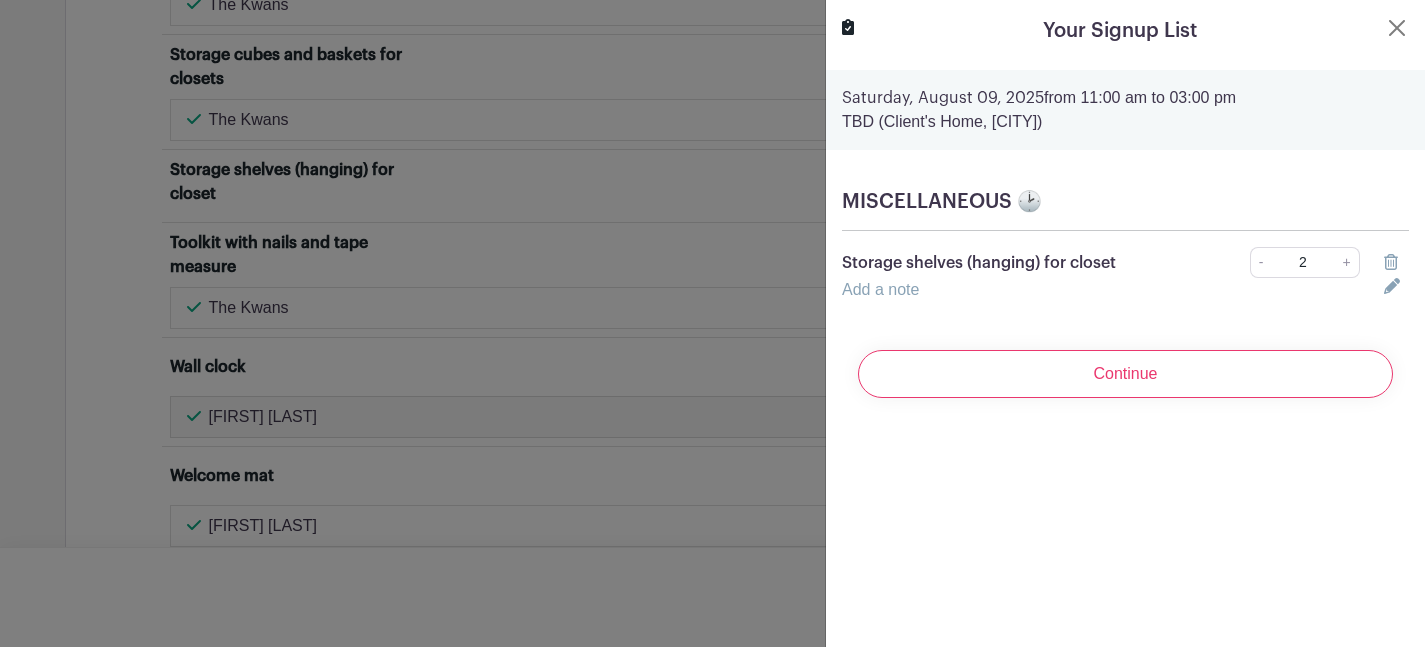 click on "MISCELLANEOUS 🕑
Storage shelves (hanging) for closet
-
[NUMBER]
+
Add a note" at bounding box center [1125, 246] 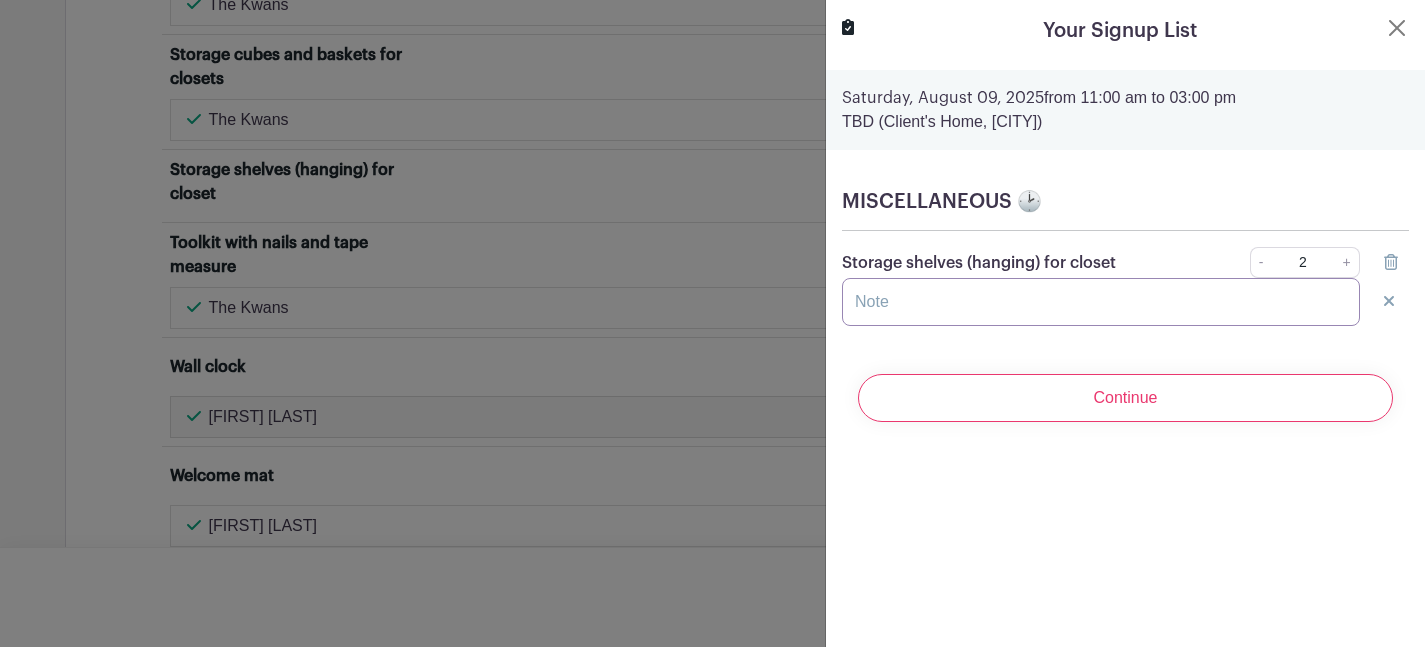 click at bounding box center (1101, 302) 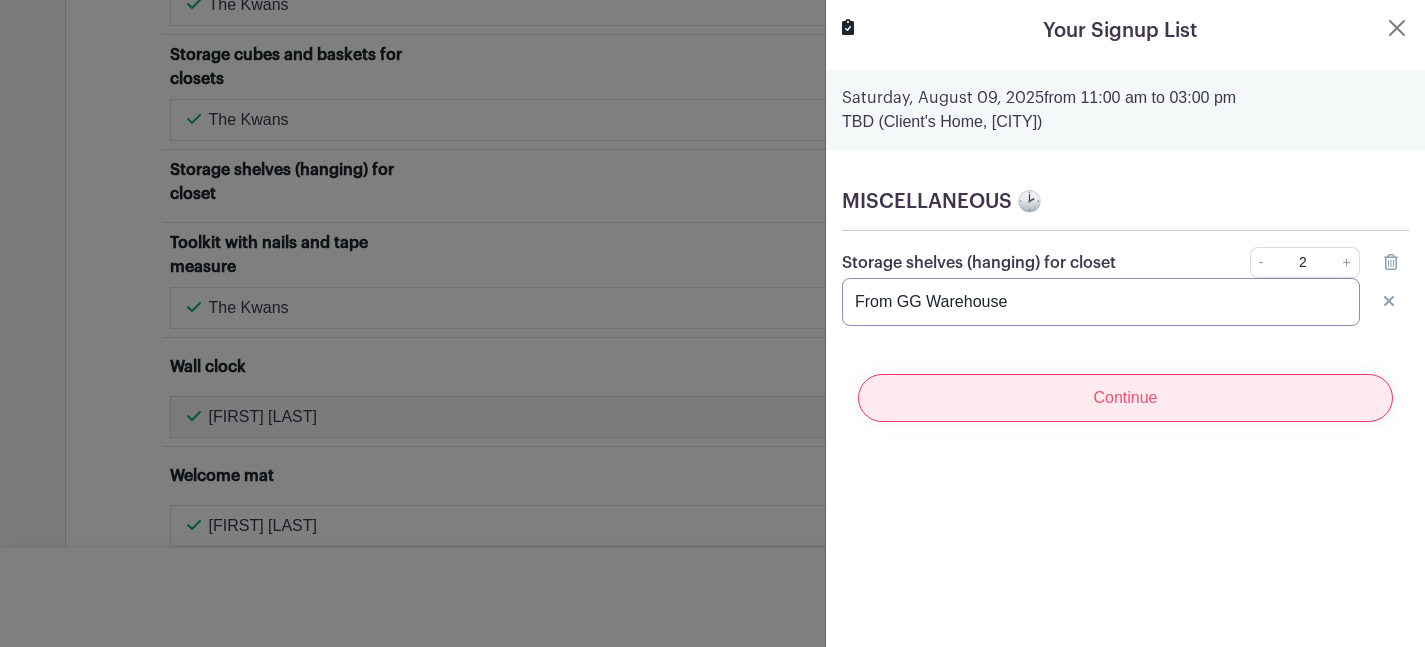 type on "From GG Warehouse" 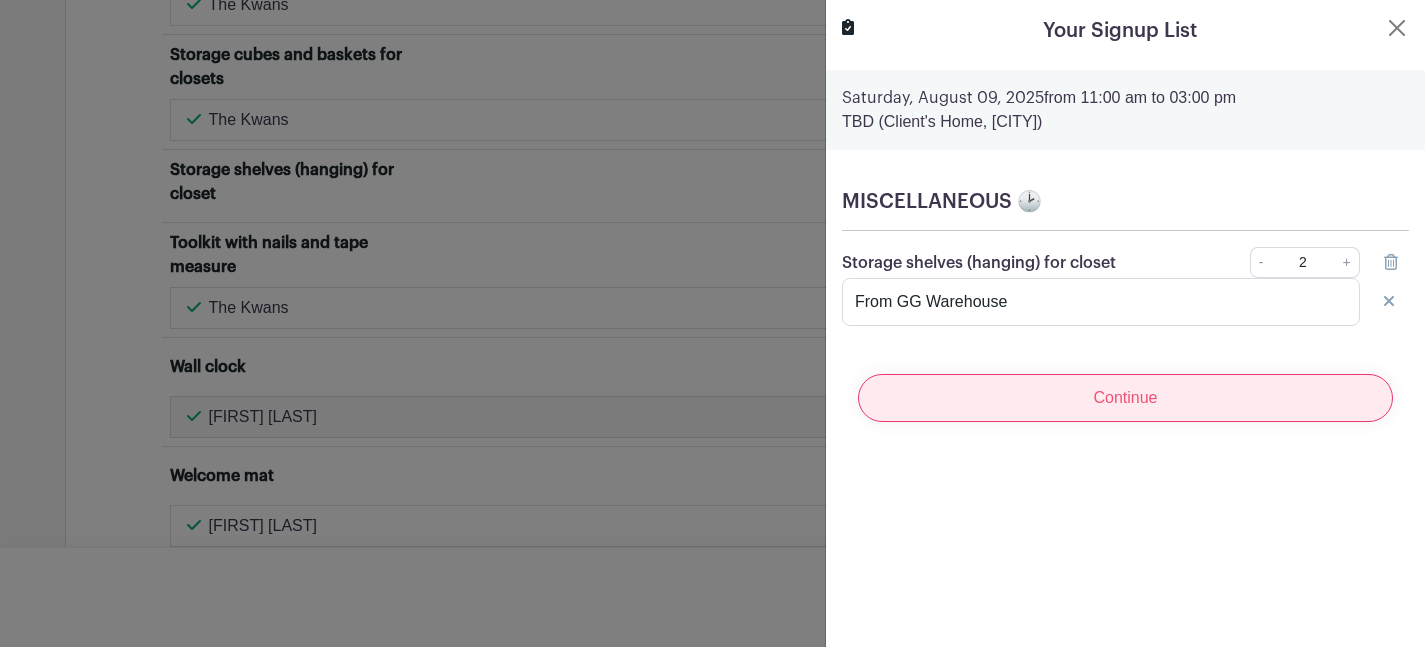 click on "Continue" at bounding box center (1125, 398) 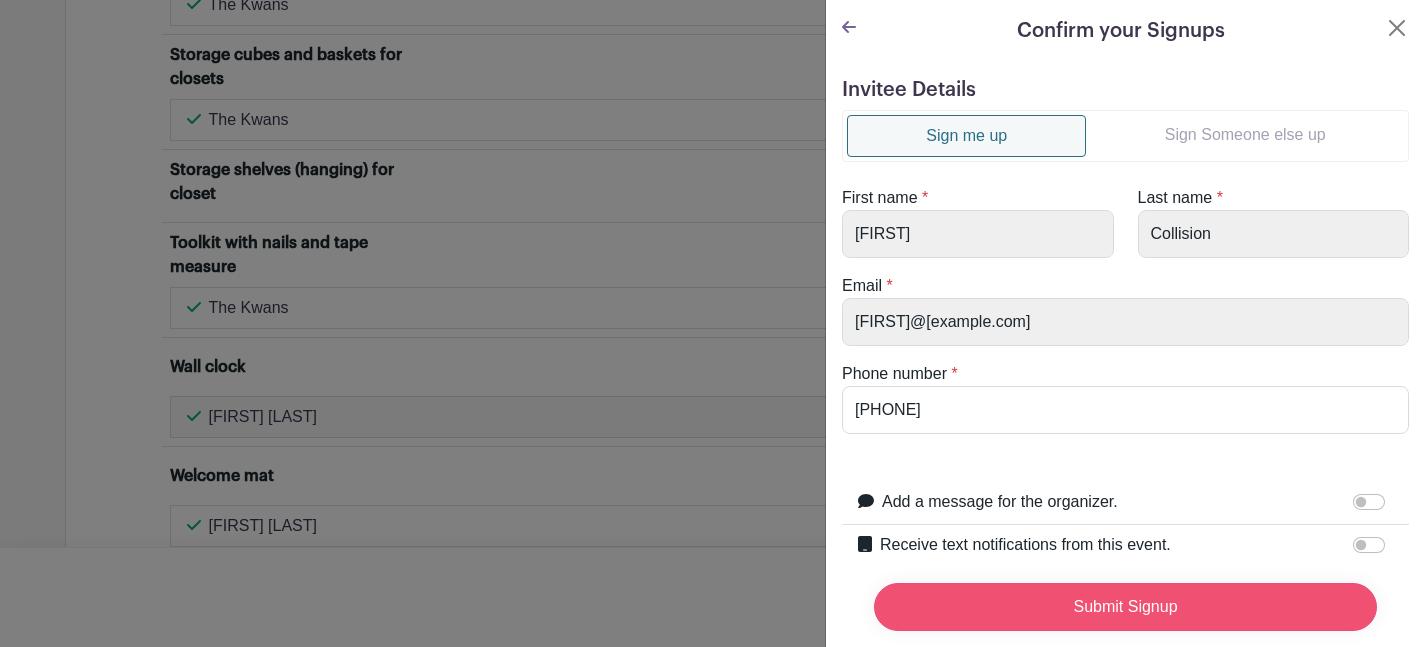 click on "Submit Signup" at bounding box center [1125, 607] 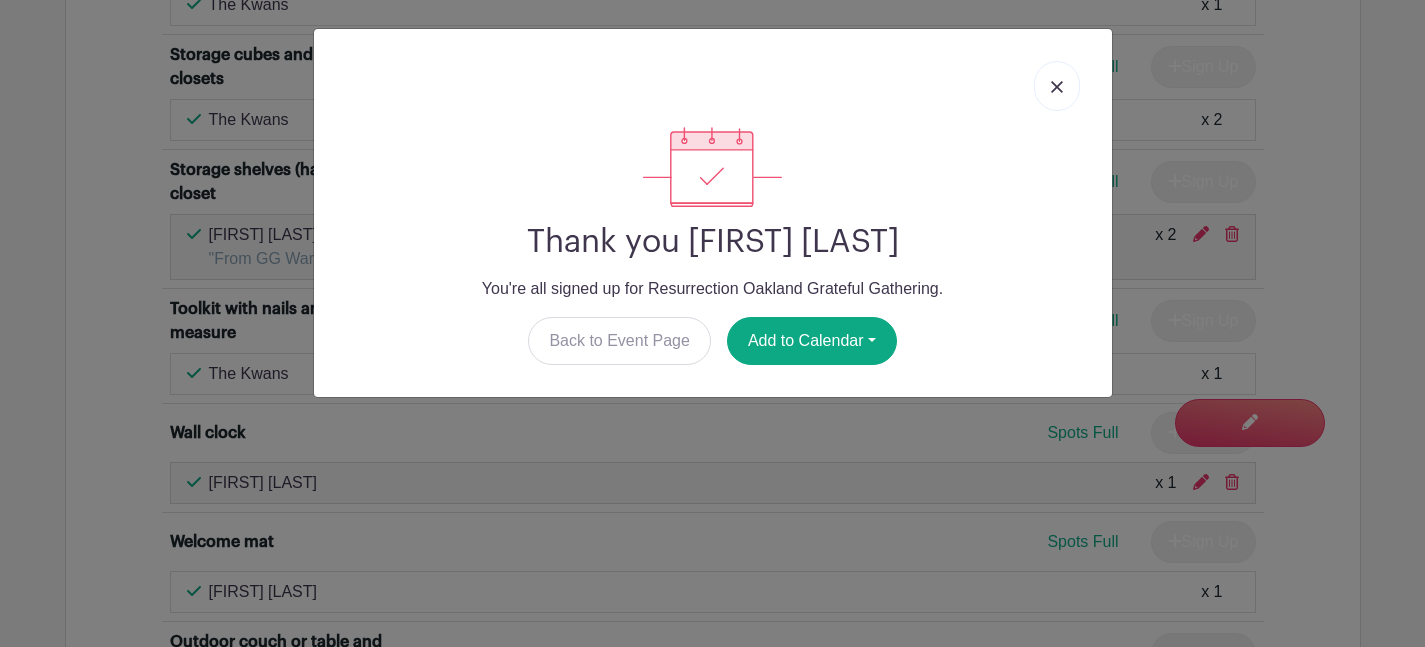 click at bounding box center [1057, 86] 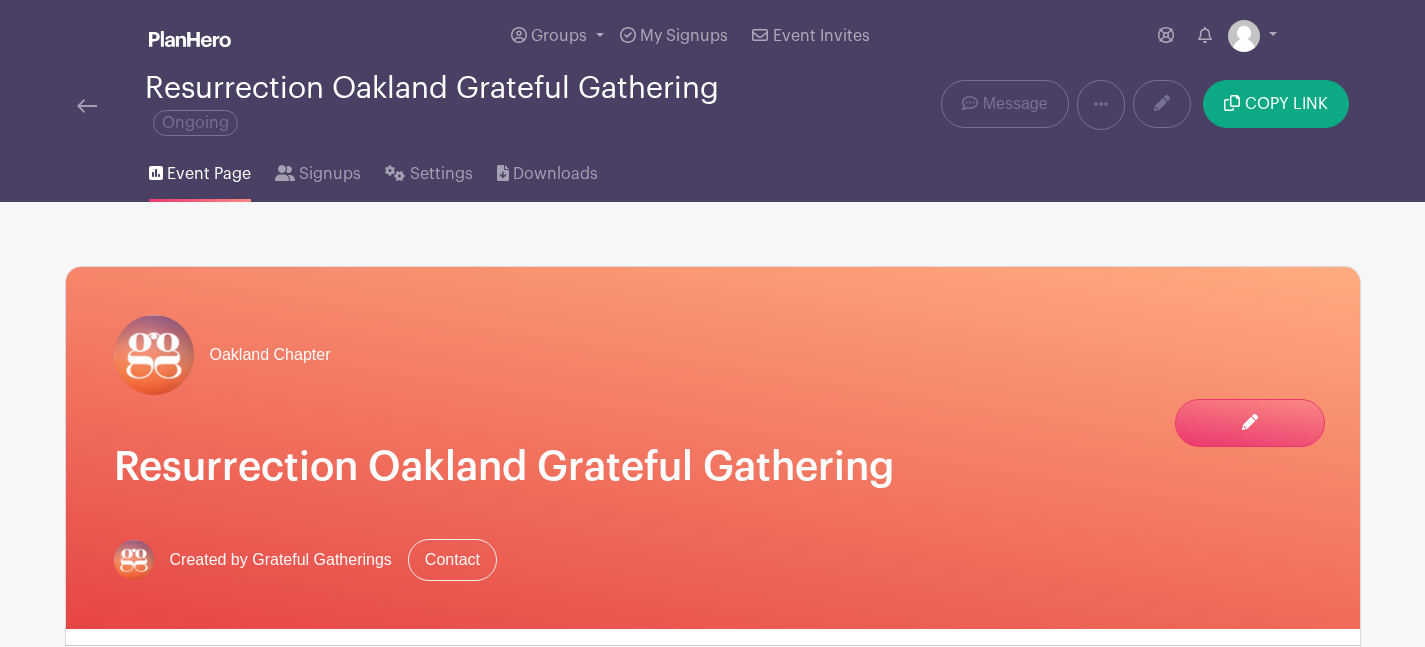 scroll, scrollTop: 0, scrollLeft: 0, axis: both 